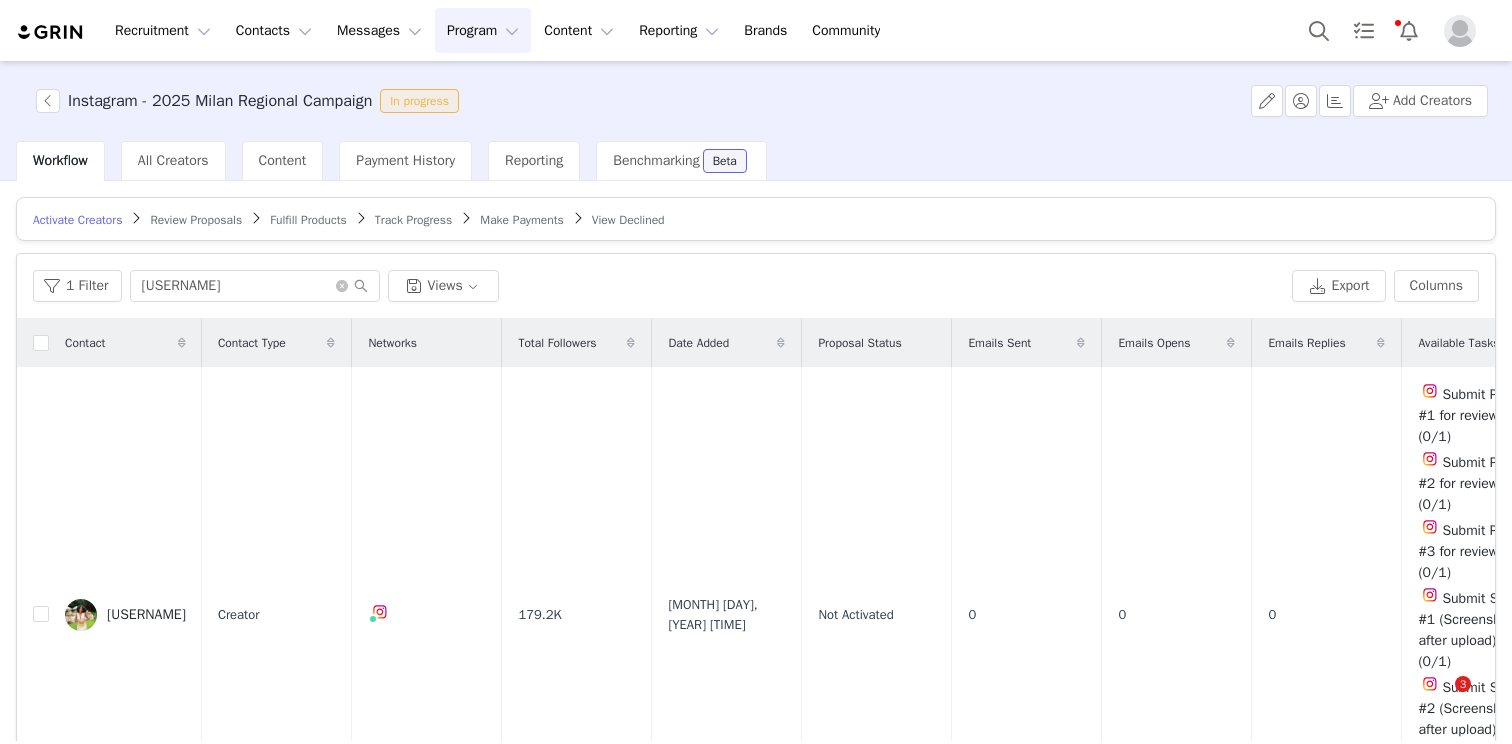 scroll, scrollTop: 0, scrollLeft: 0, axis: both 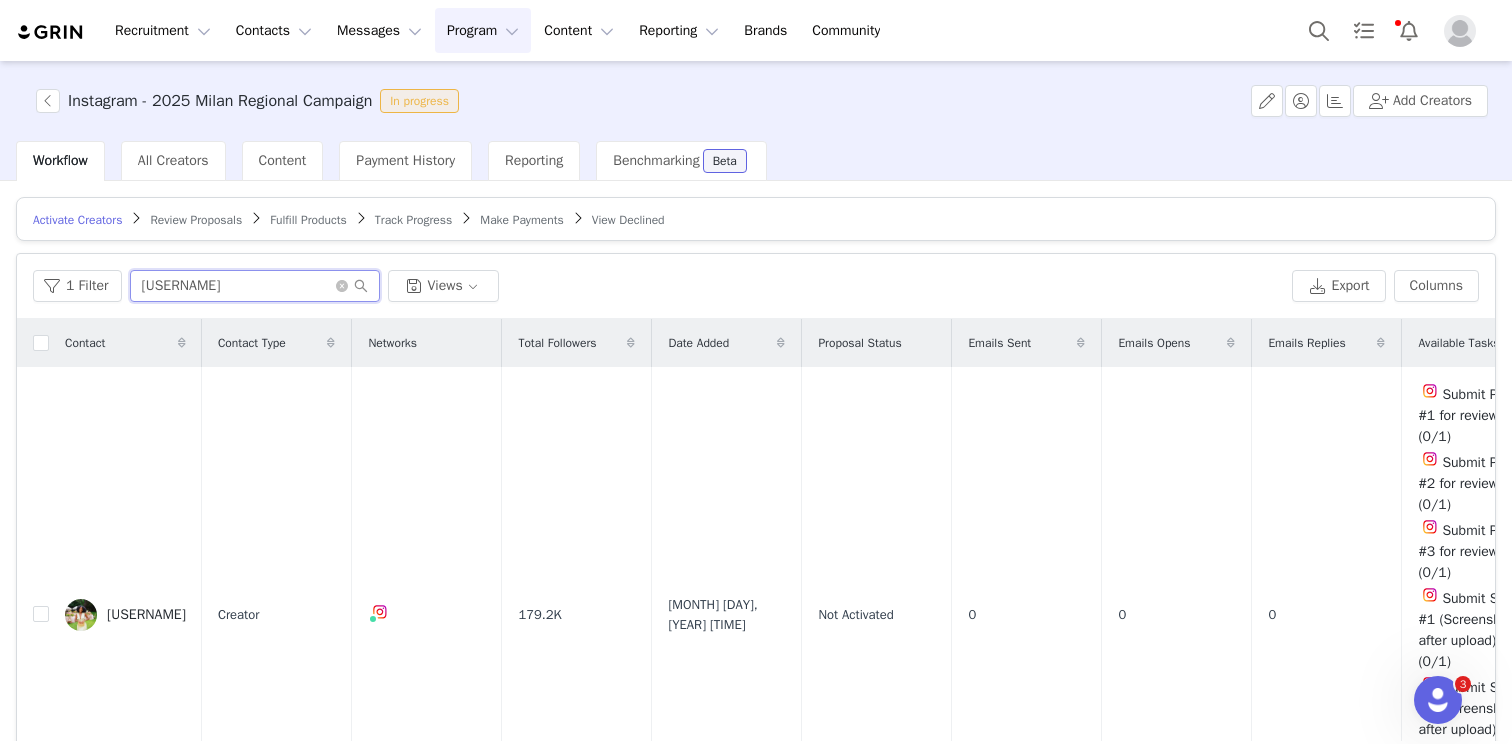 click on "[USERNAME]" at bounding box center [255, 286] 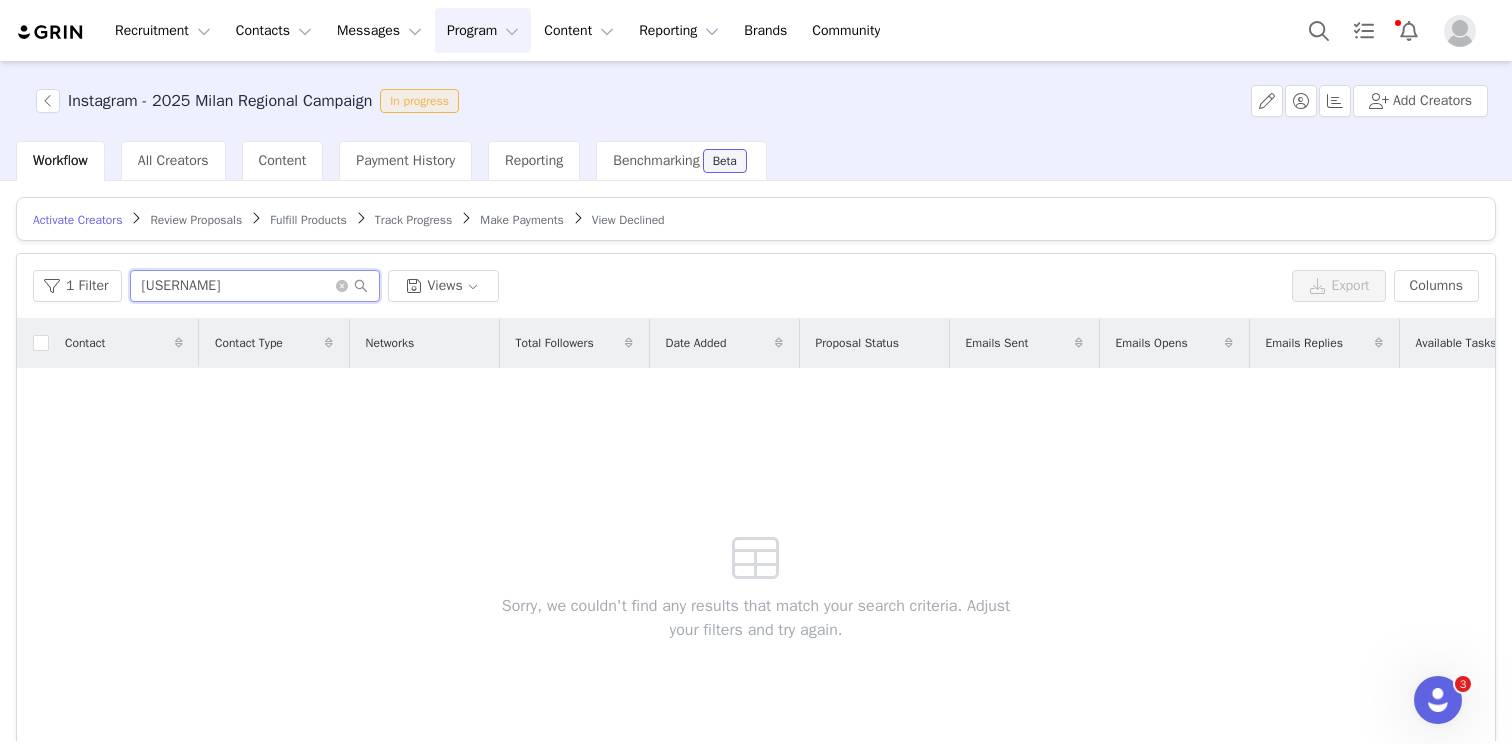 type on "[USERNAME]" 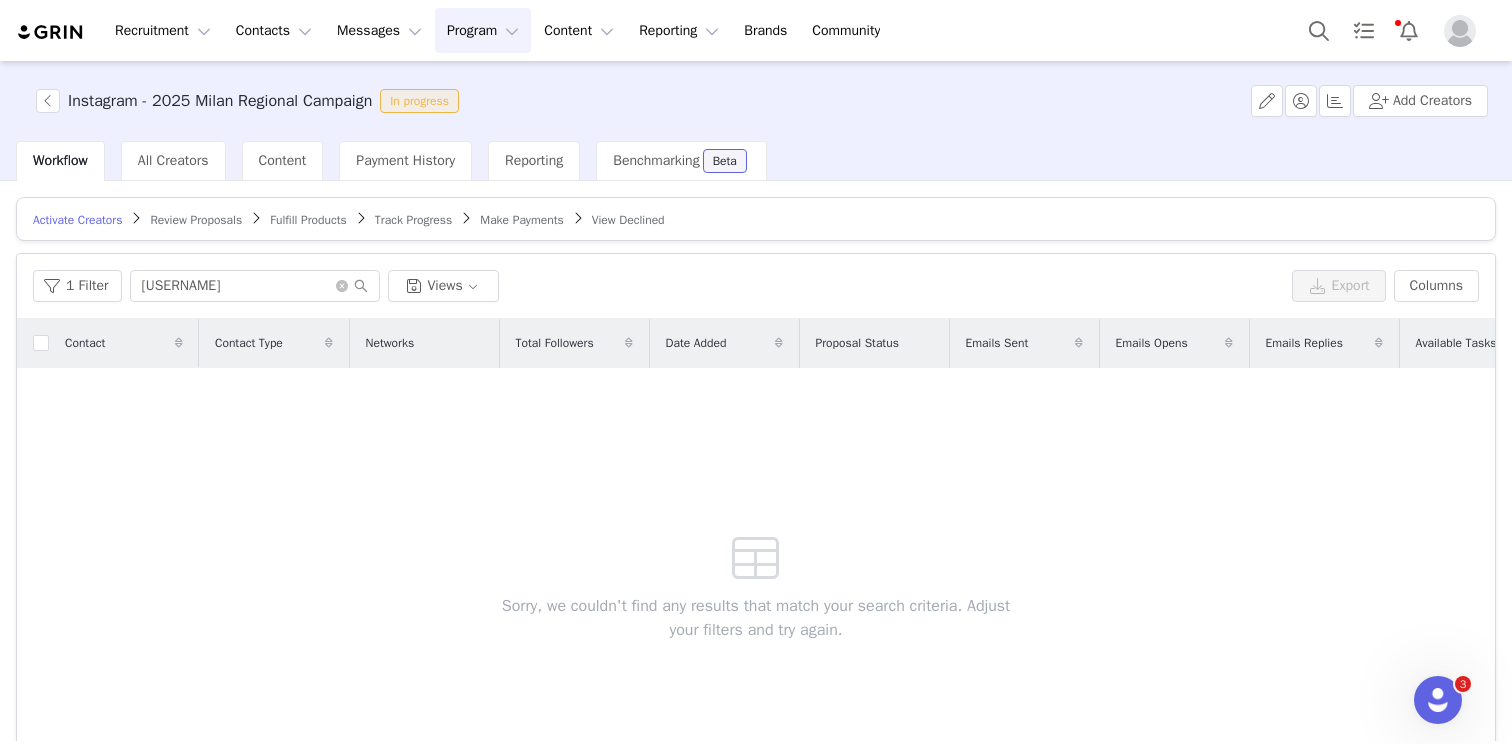 click on "Track Progress" at bounding box center [413, 220] 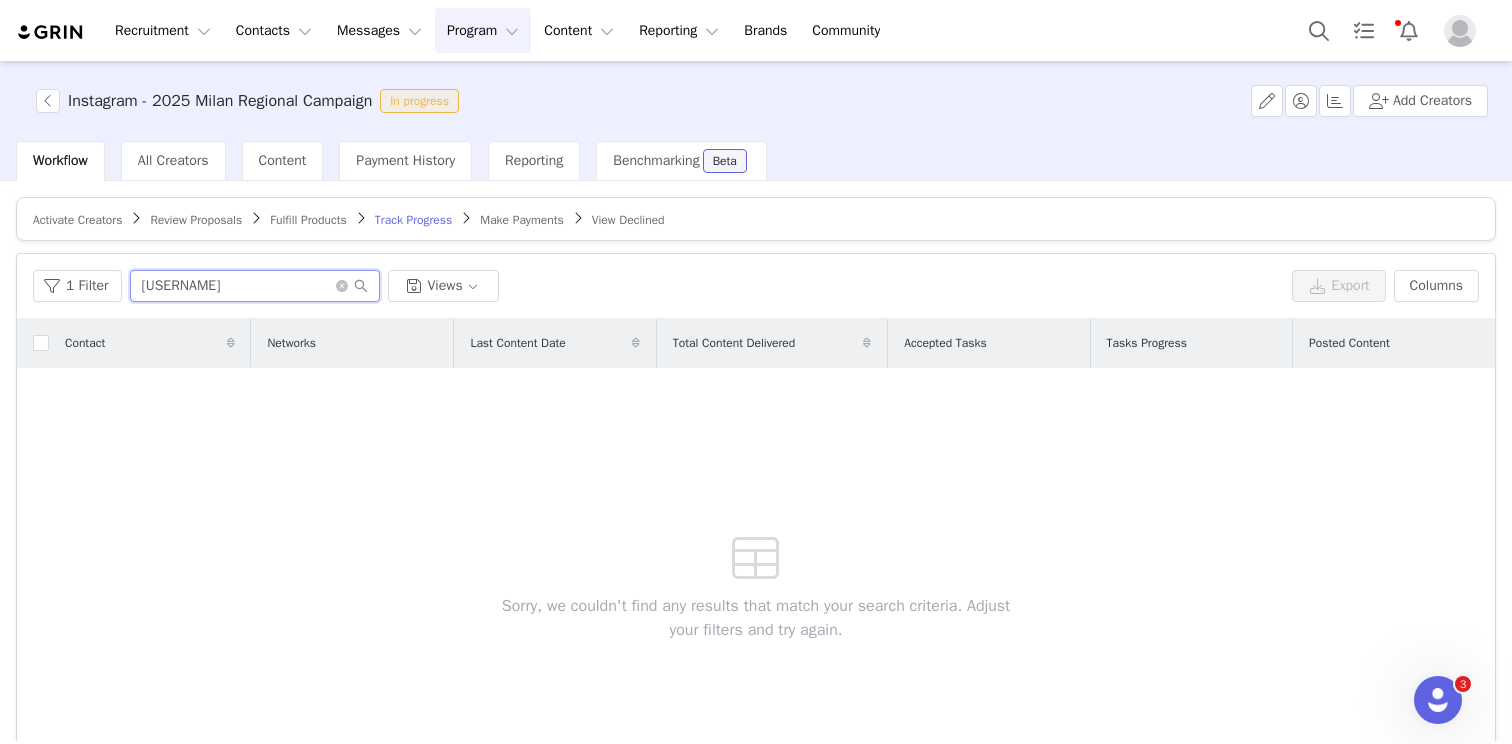 click on "[USERNAME]" at bounding box center [255, 286] 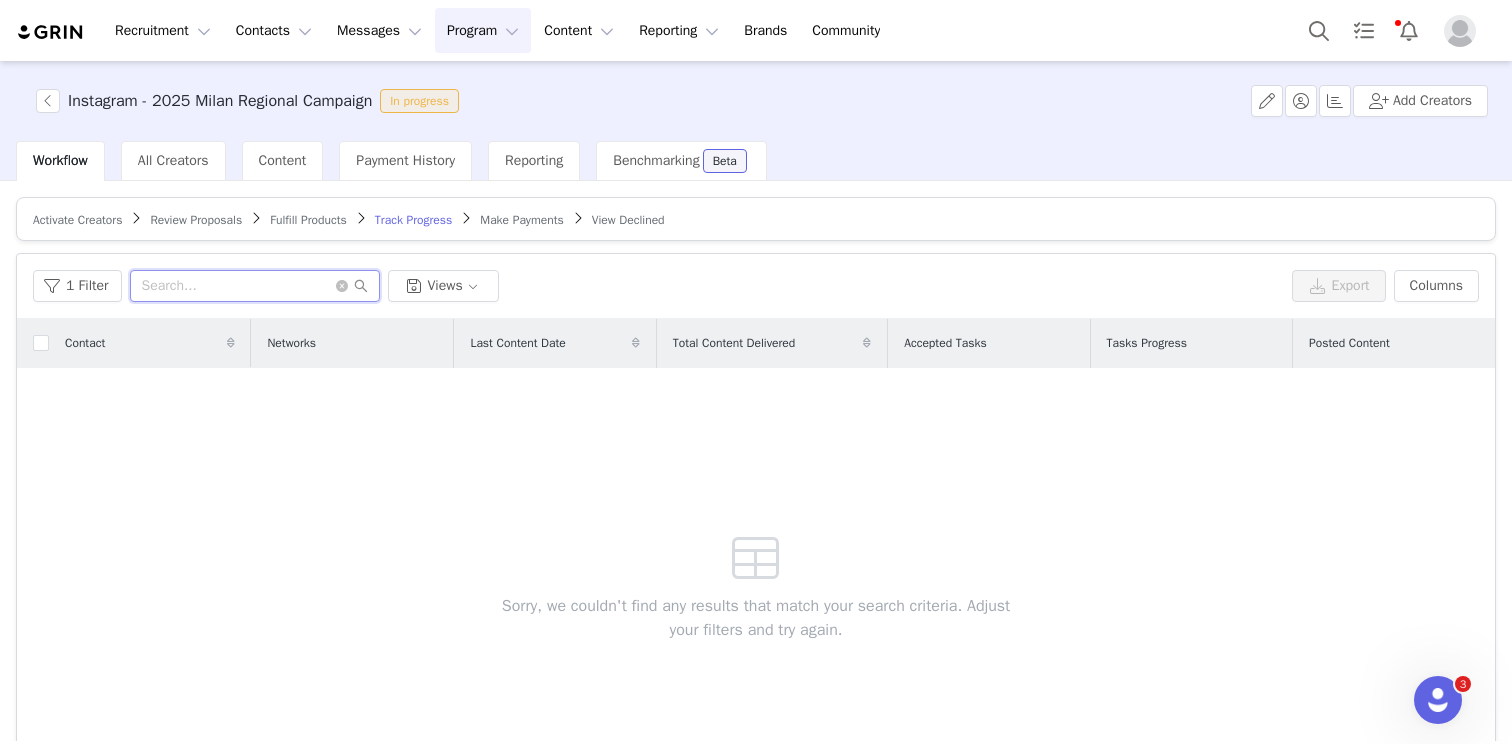 paste on "[USERNAME]" 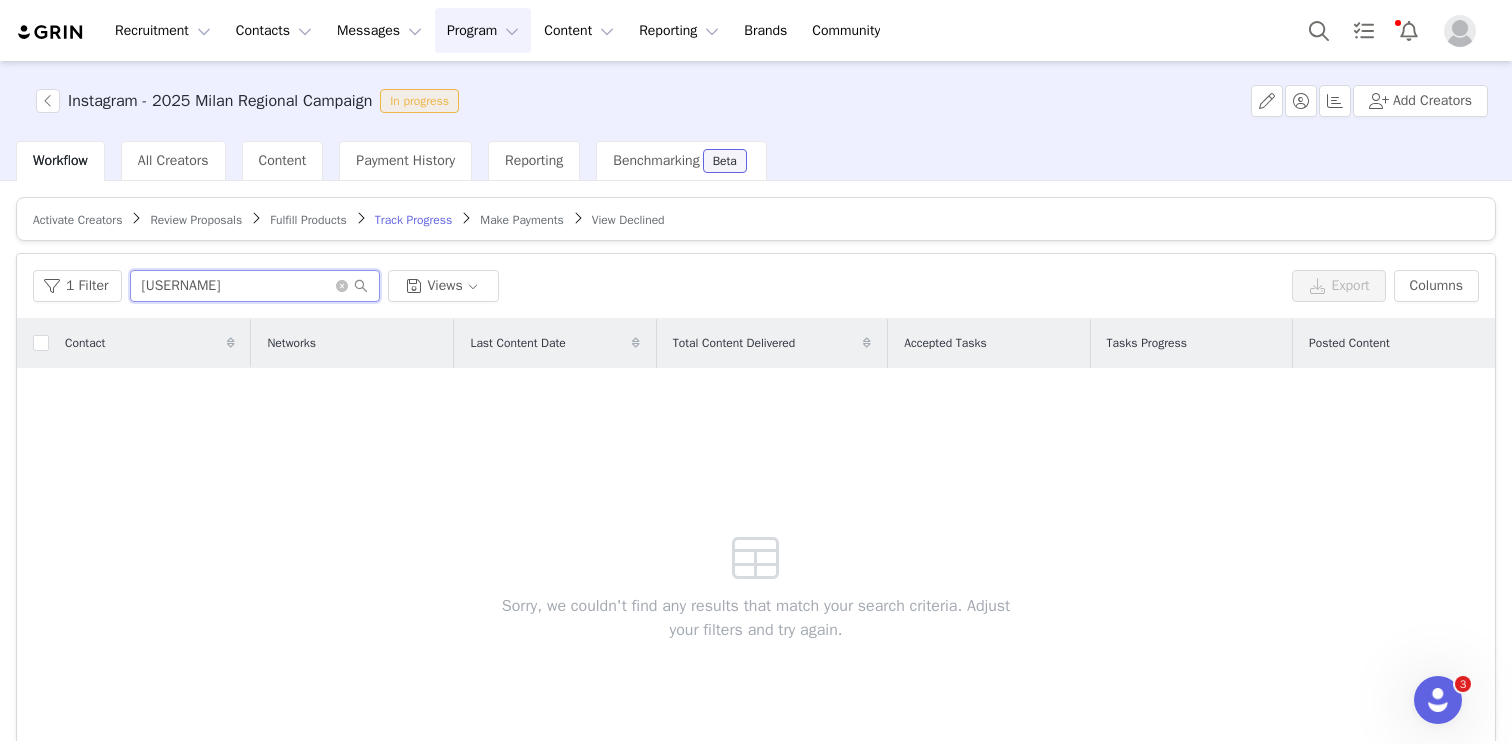 click on "[USERNAME]" at bounding box center [255, 286] 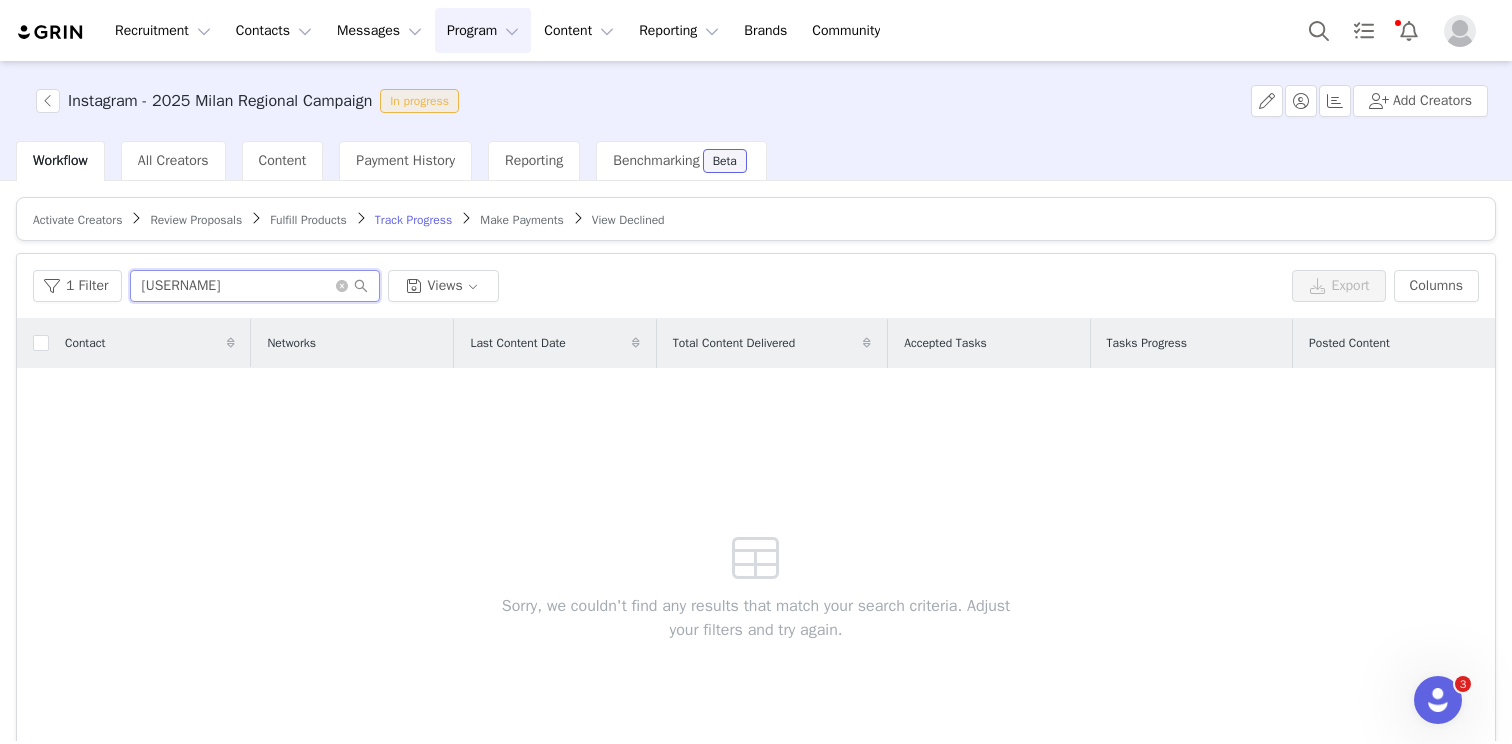 click on "[USERNAME]" at bounding box center (255, 286) 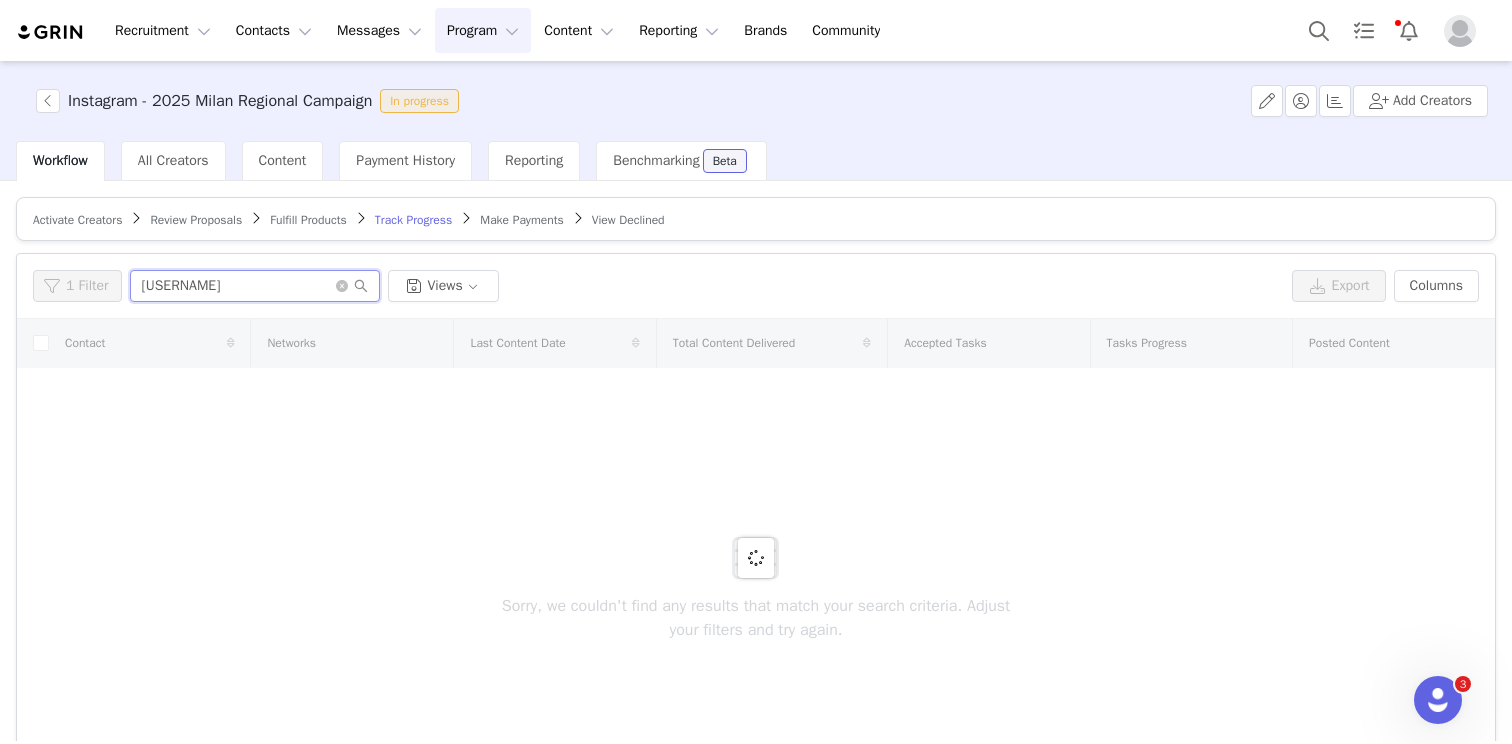 type on "[USERNAME]" 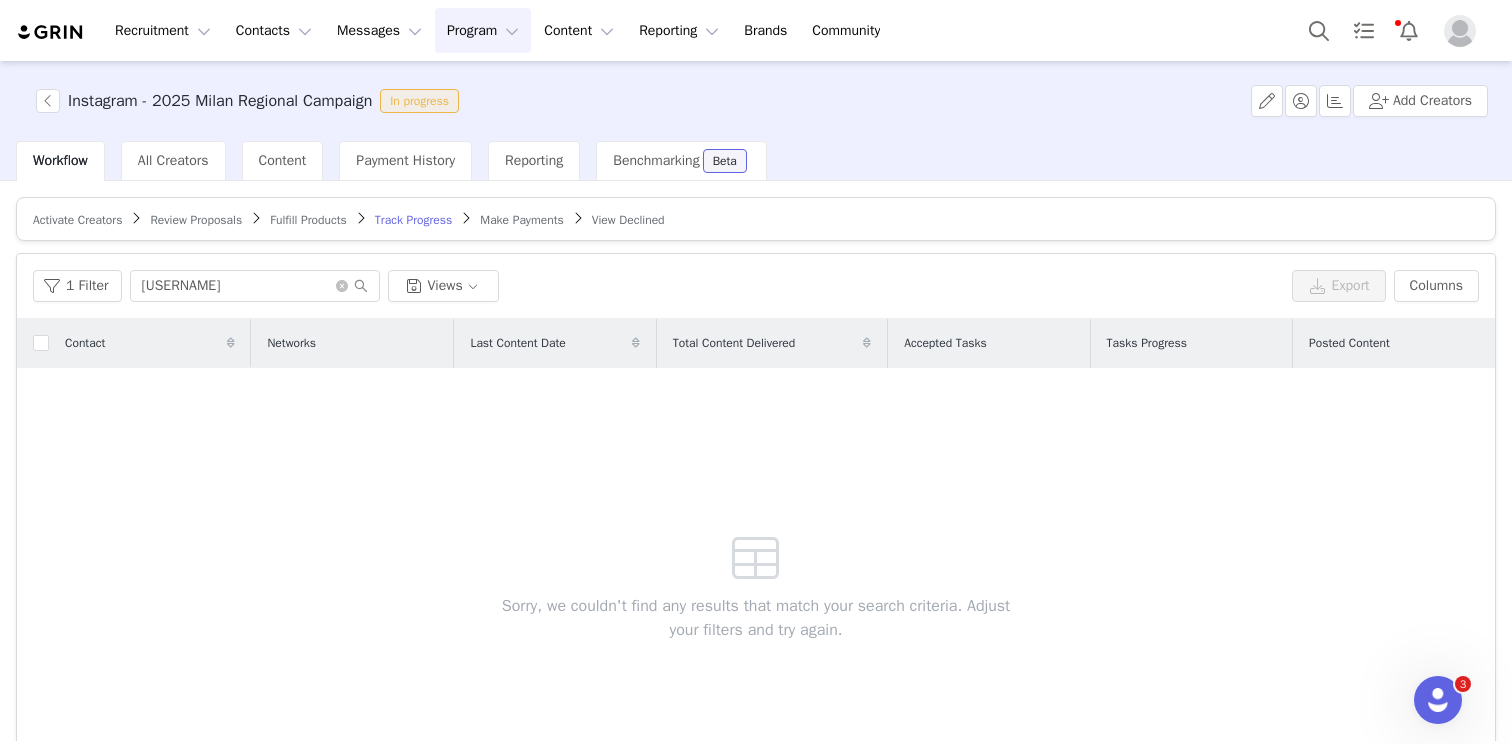 click on "Activate Creators Review Proposals Fulfill Products Track Progress Make Payments View Declined" at bounding box center (756, 219) 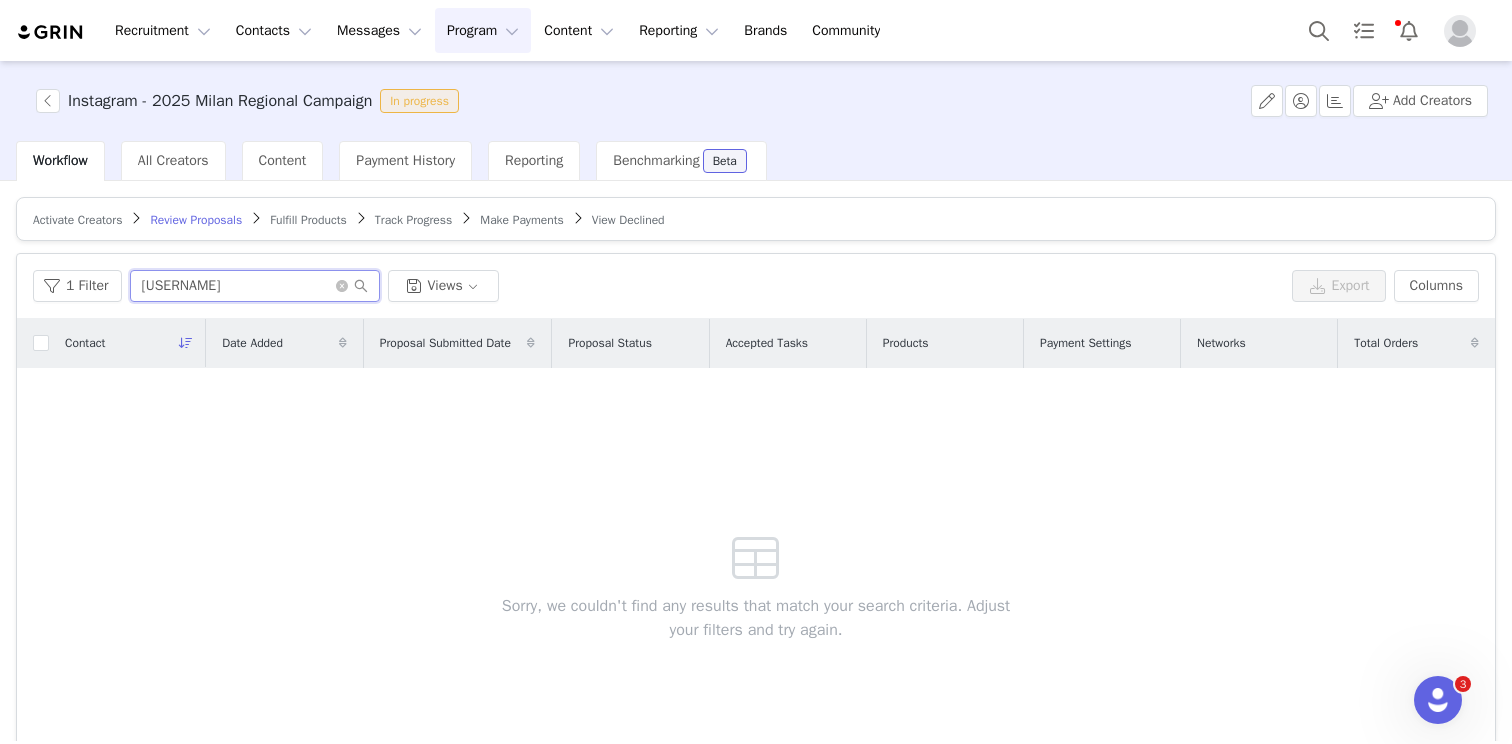 click on "[USERNAME]" at bounding box center [255, 286] 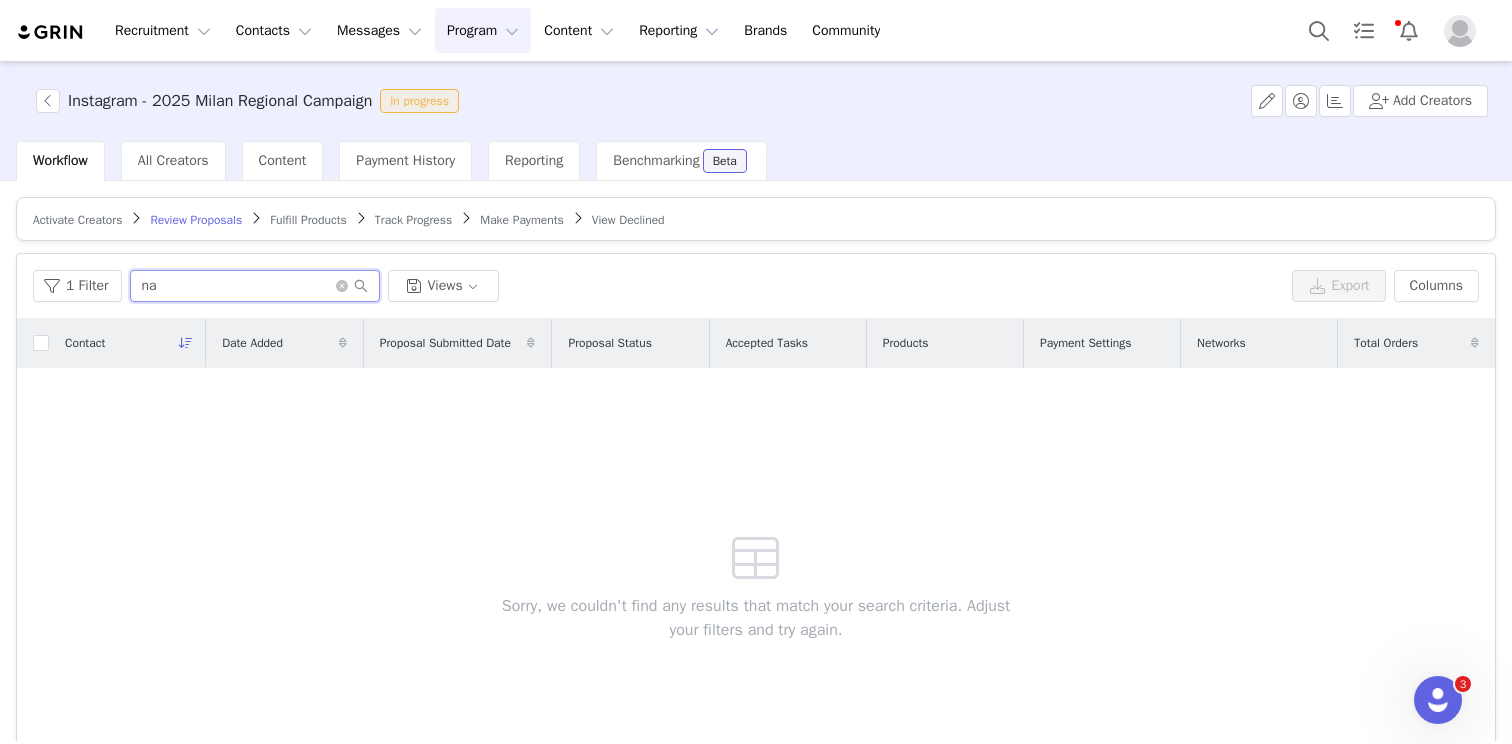 type on "n" 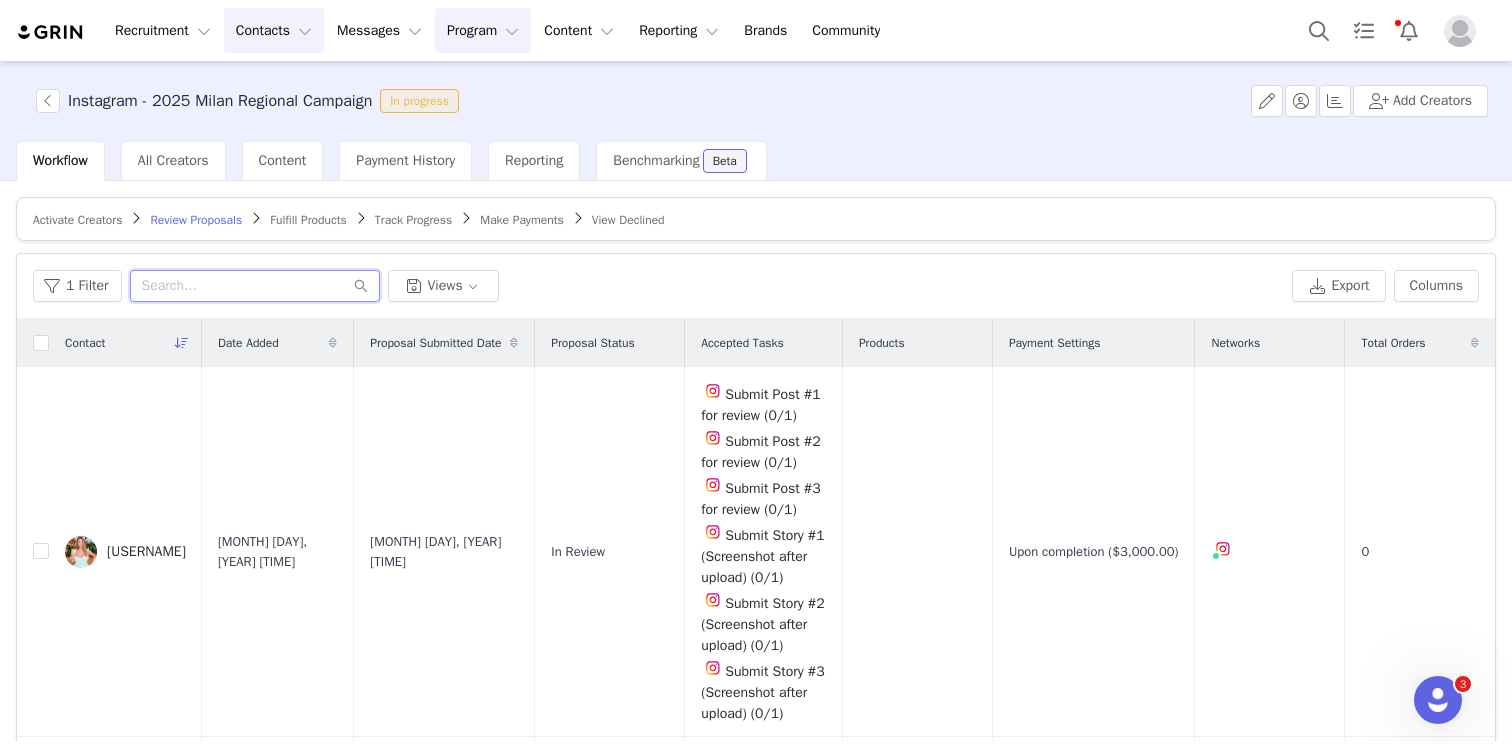 type 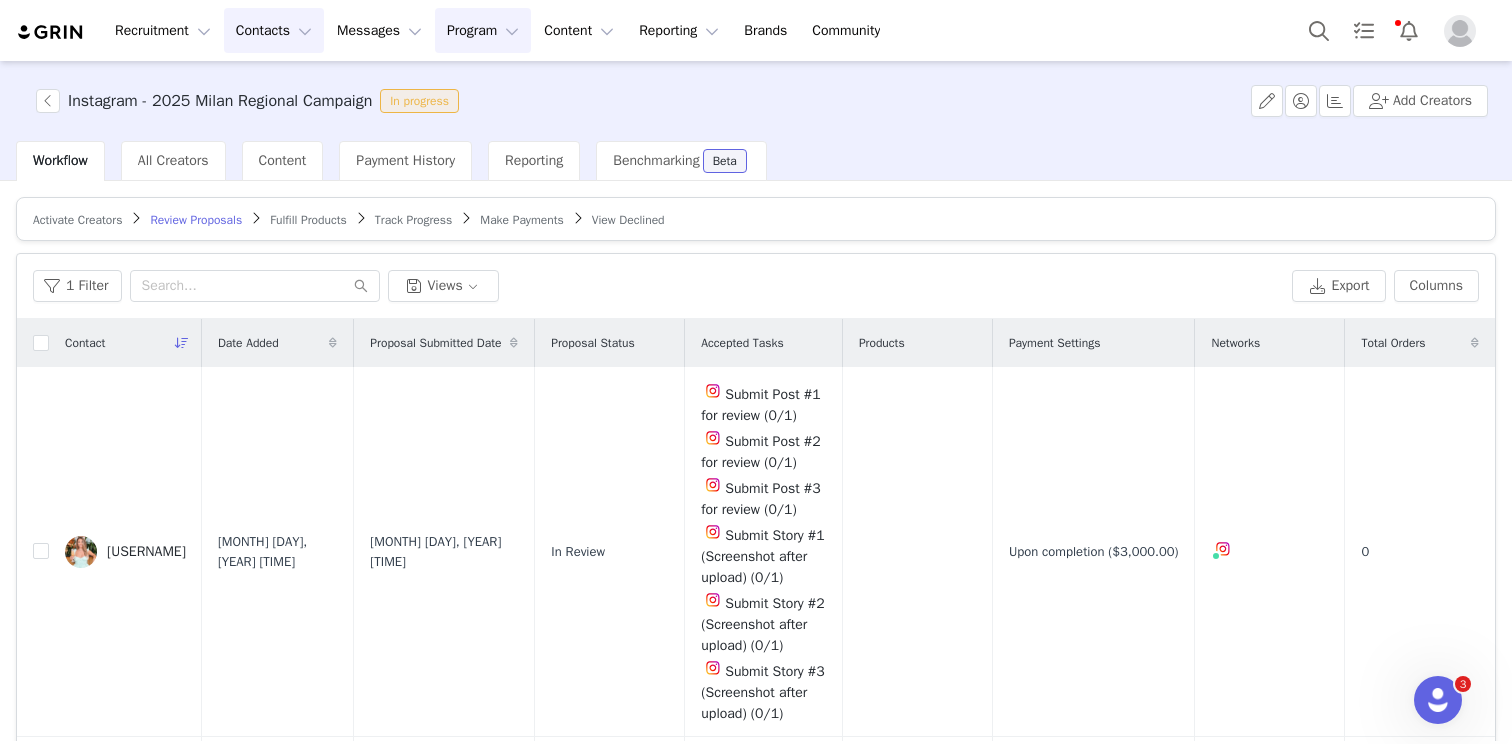 click on "Contacts Contacts" at bounding box center [274, 30] 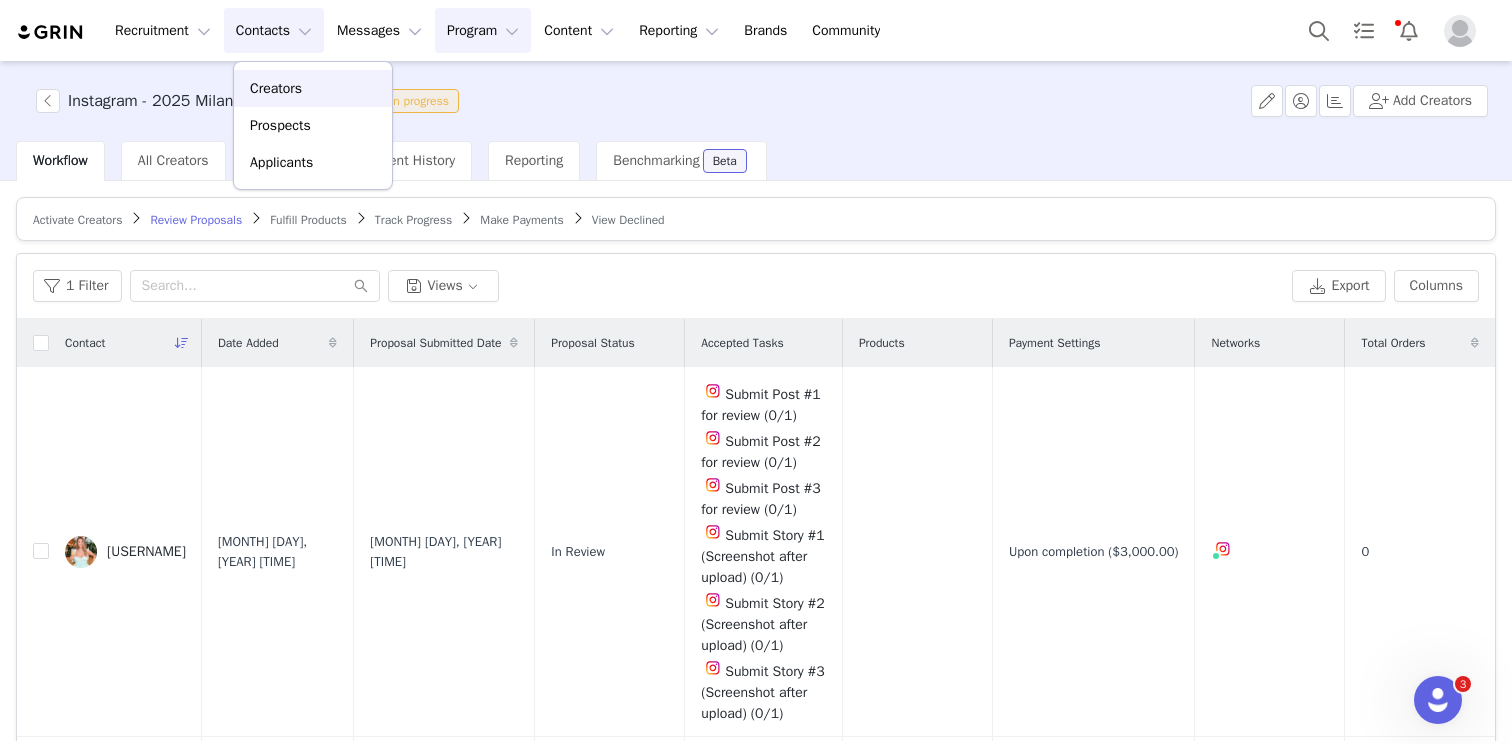 click on "Creators" at bounding box center (276, 88) 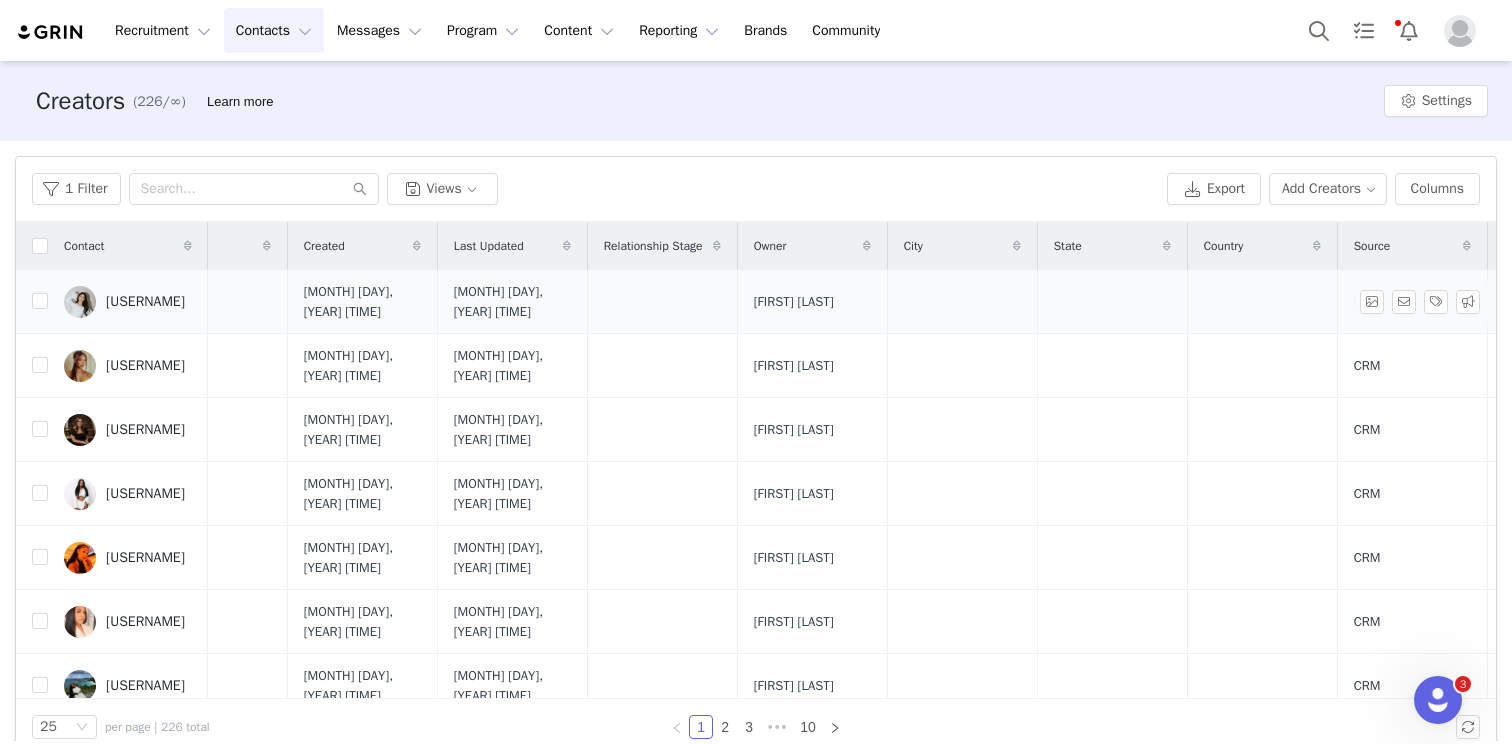 scroll, scrollTop: 0, scrollLeft: 0, axis: both 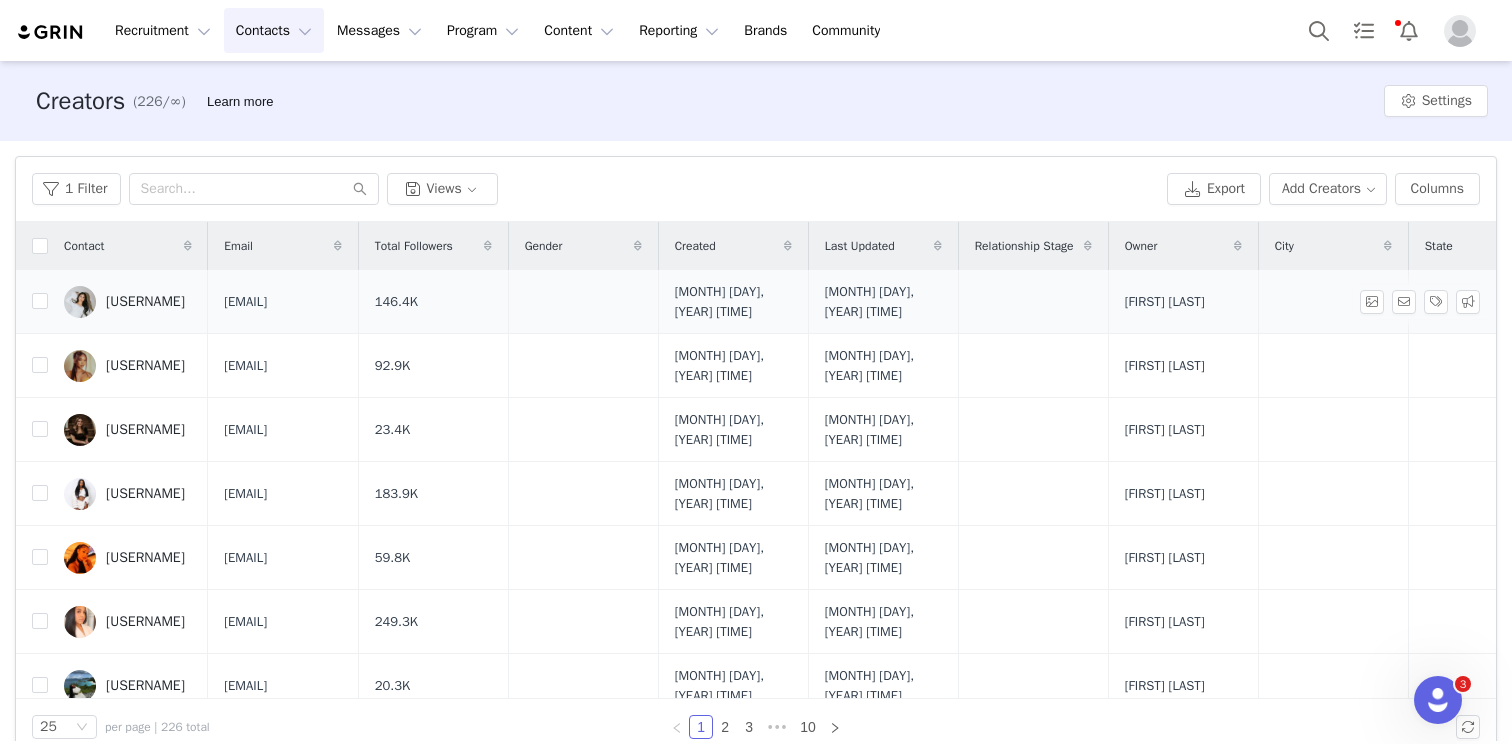 click on "[USERNAME]" at bounding box center [128, 302] 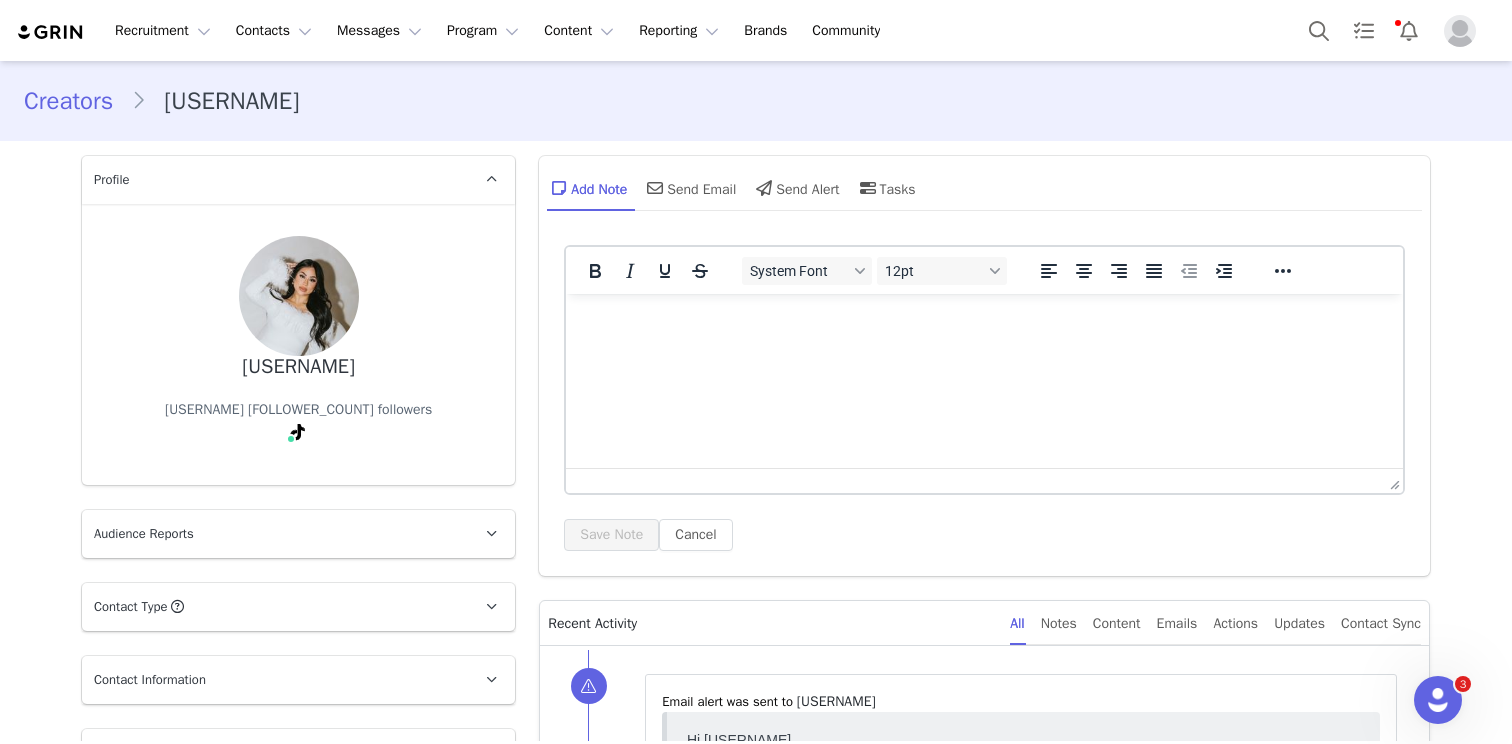 scroll, scrollTop: 0, scrollLeft: 0, axis: both 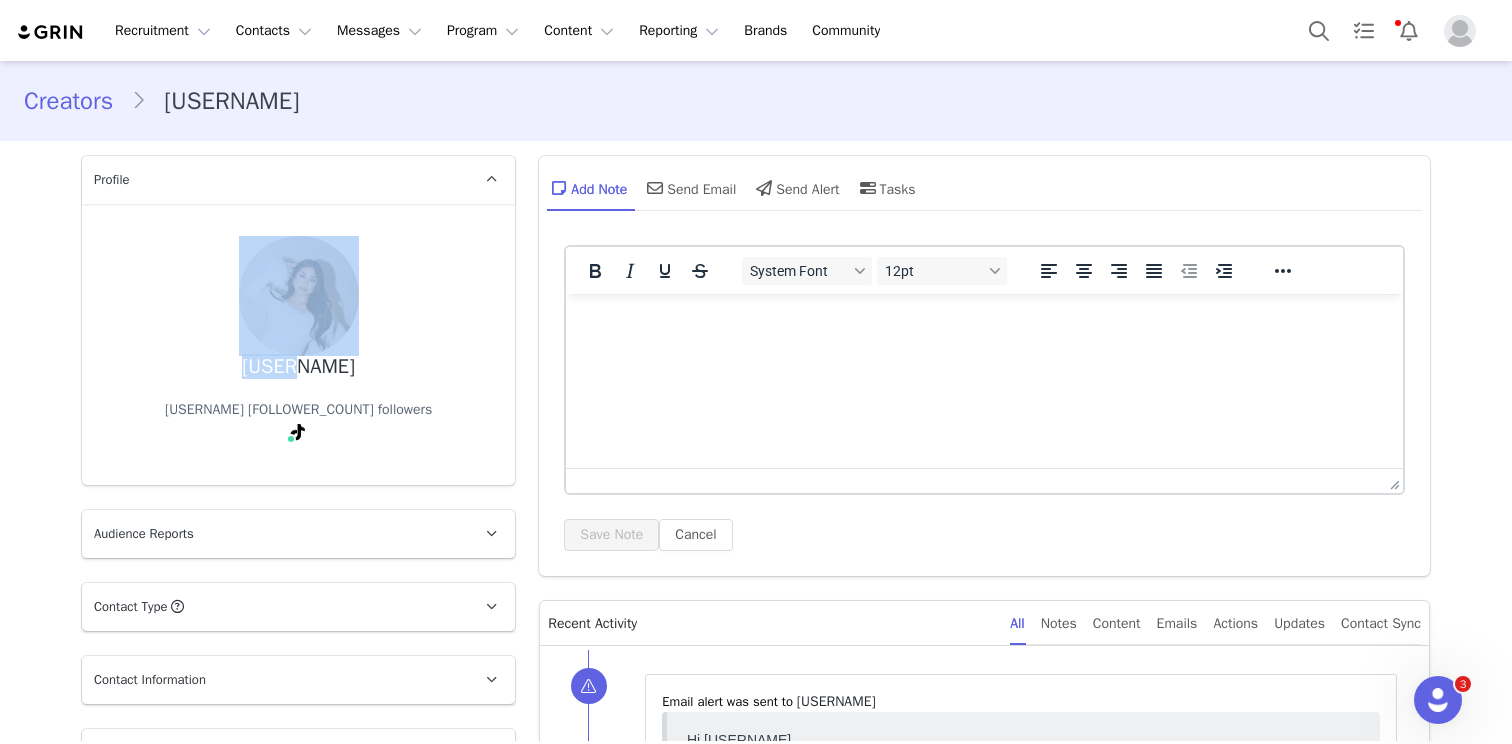 drag, startPoint x: 377, startPoint y: 365, endPoint x: 281, endPoint y: 376, distance: 96.62815 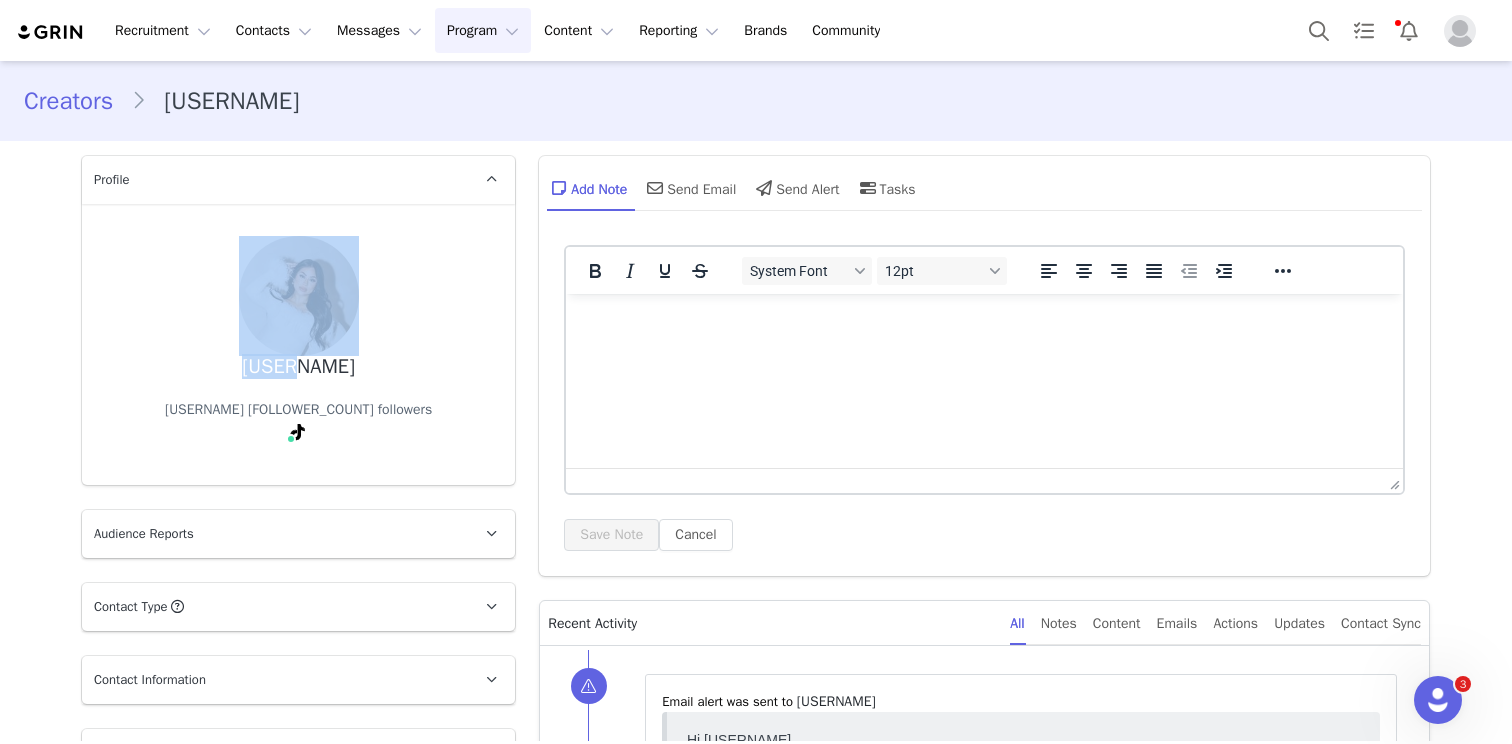 click on "Program Program" at bounding box center [483, 30] 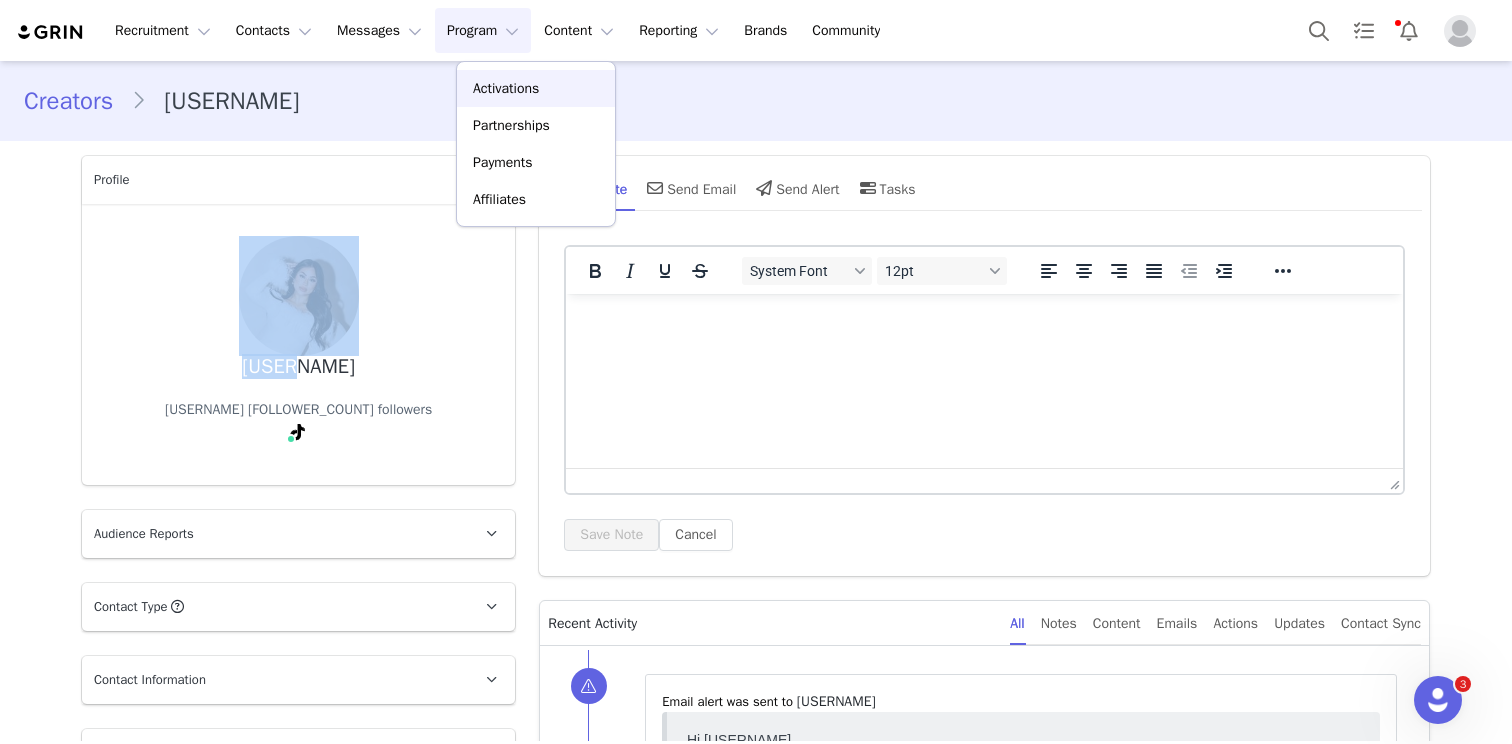 click on "Activations" at bounding box center [506, 88] 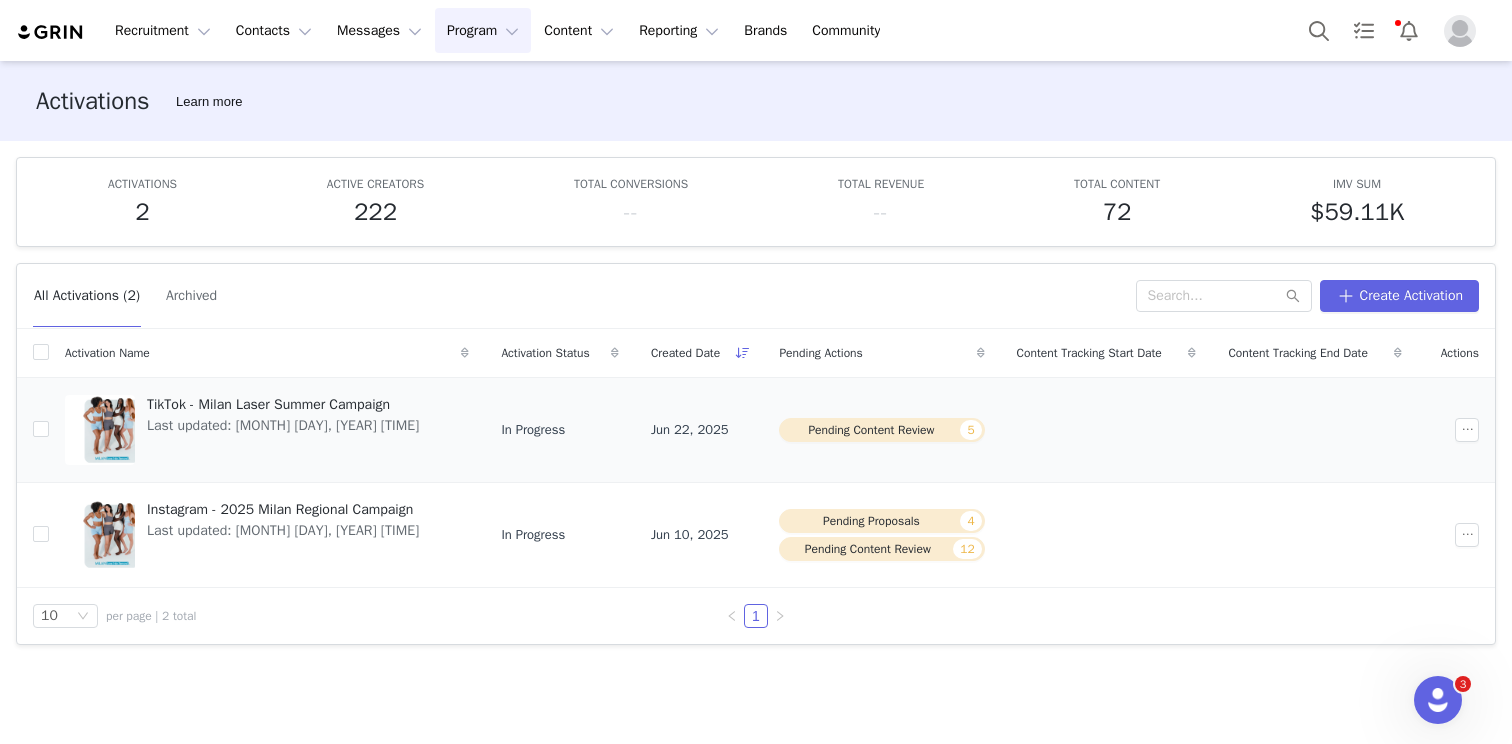 click on "Last updated: [MONTH] [DAY], [YEAR] [TIME]" at bounding box center [283, 425] 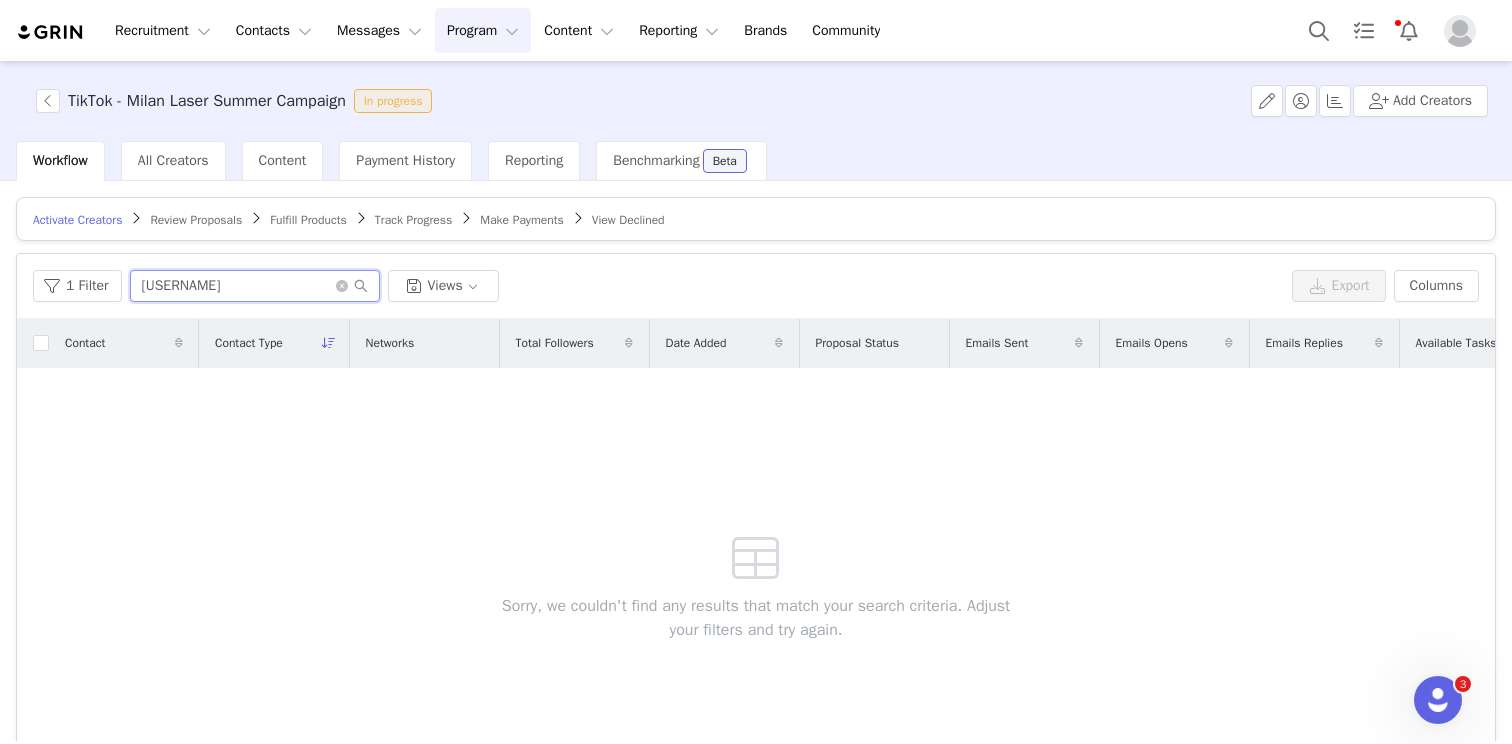 click on "[USERNAME]" at bounding box center [255, 286] 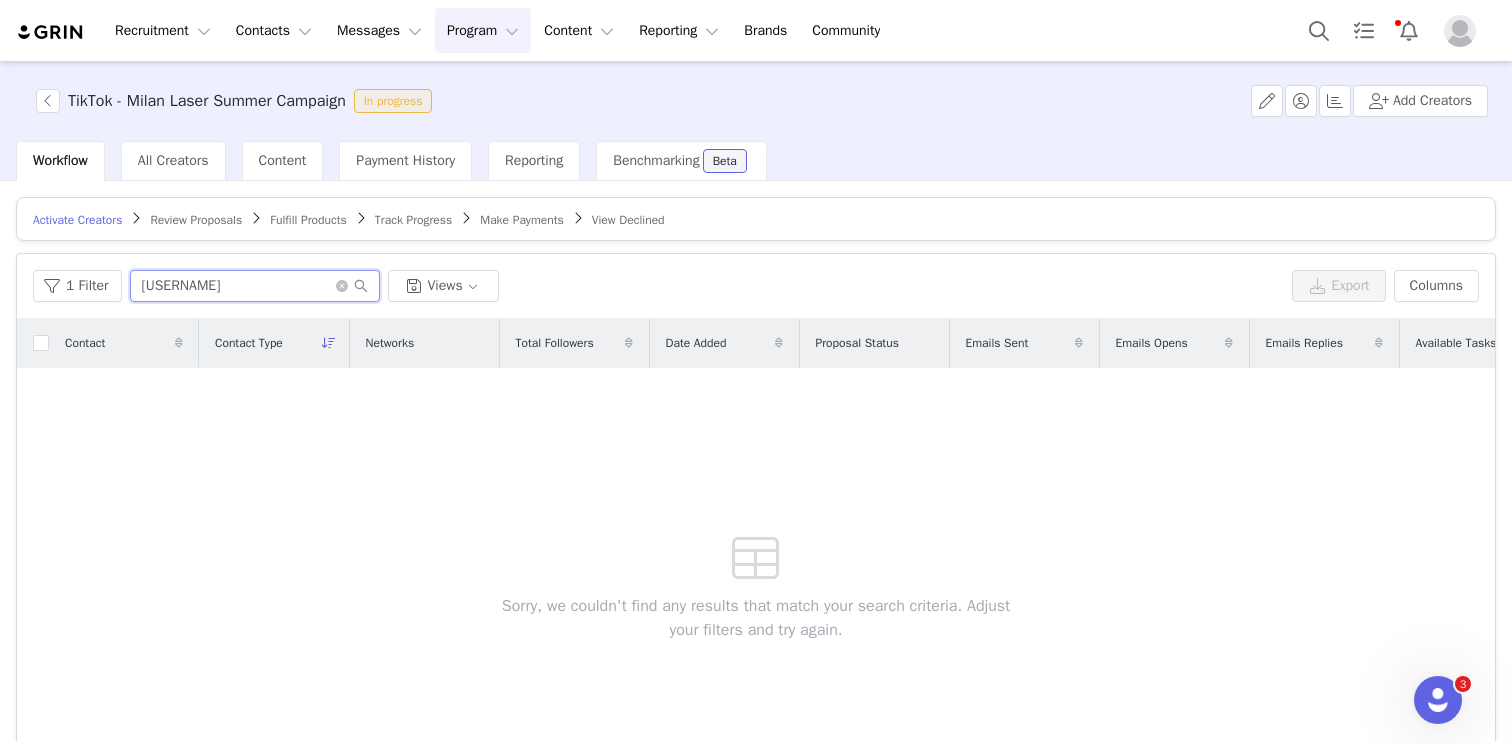 type on "[USERNAME]" 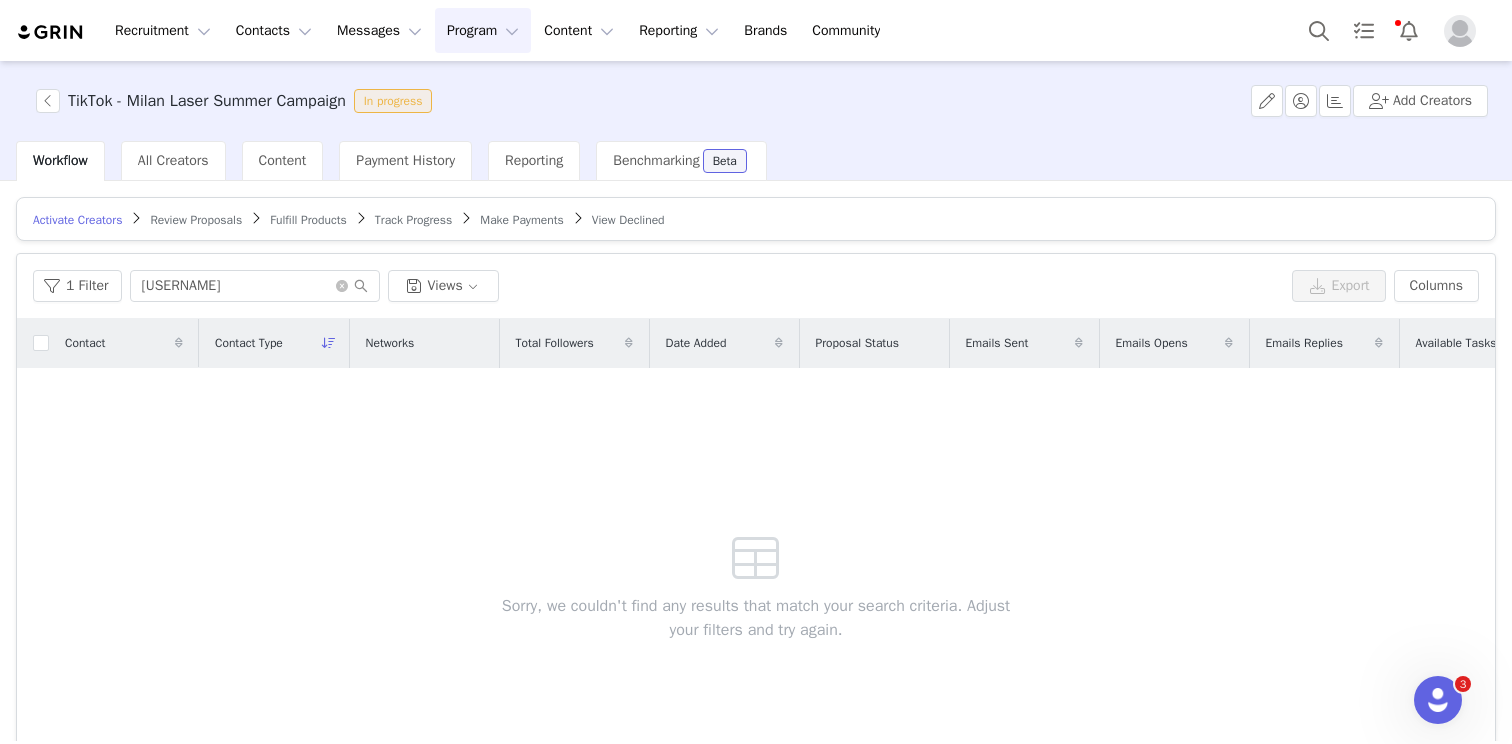 click on "Track Progress" at bounding box center (413, 219) 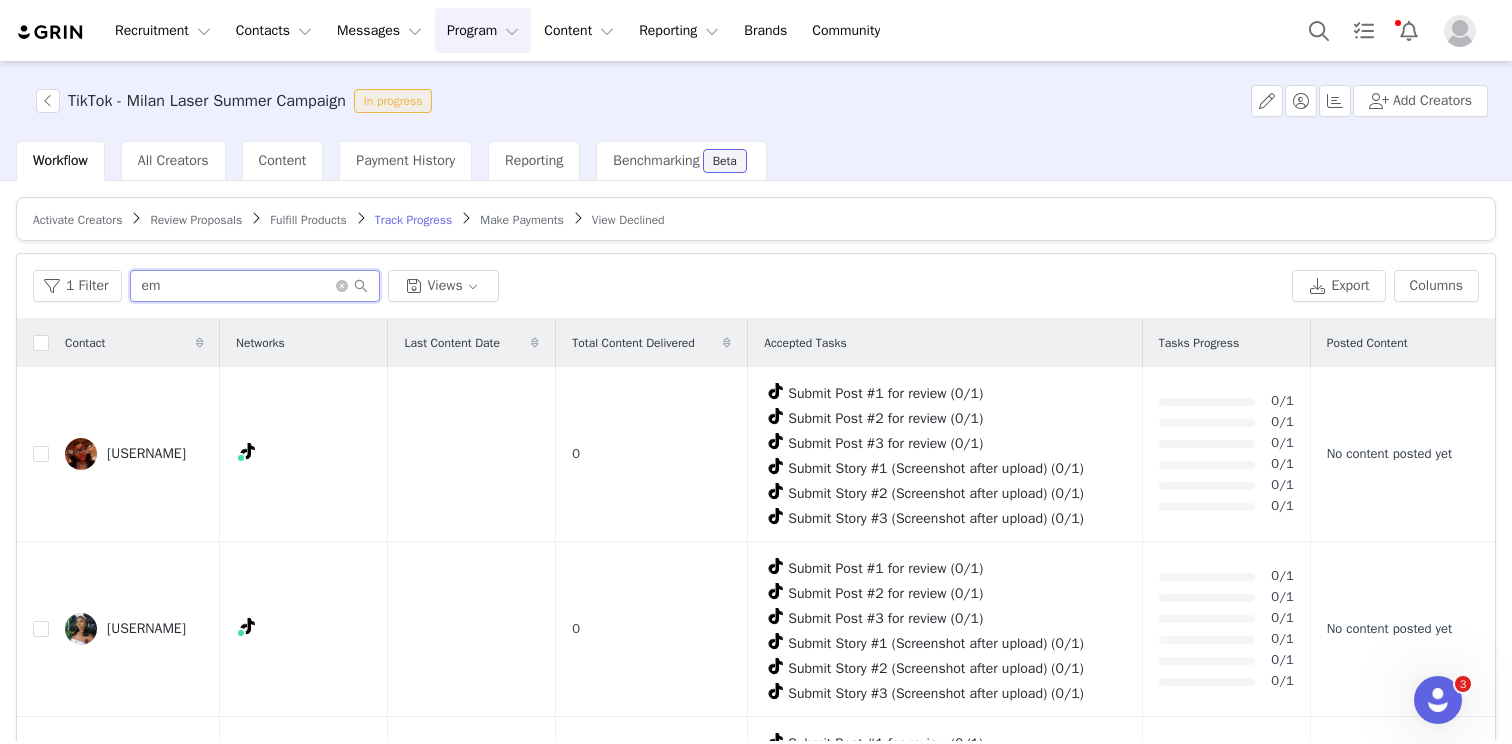 click on "em" at bounding box center (255, 286) 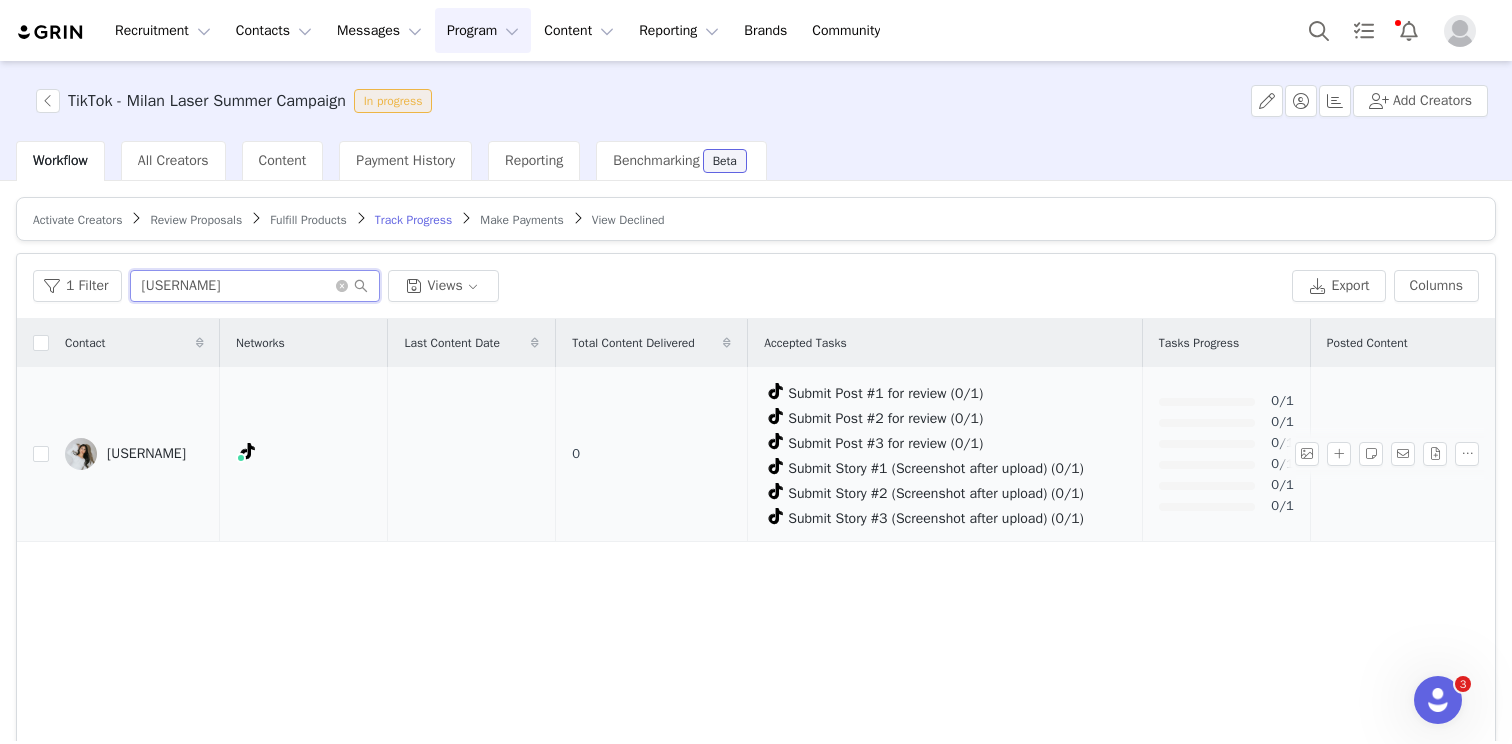 type on "[USERNAME]" 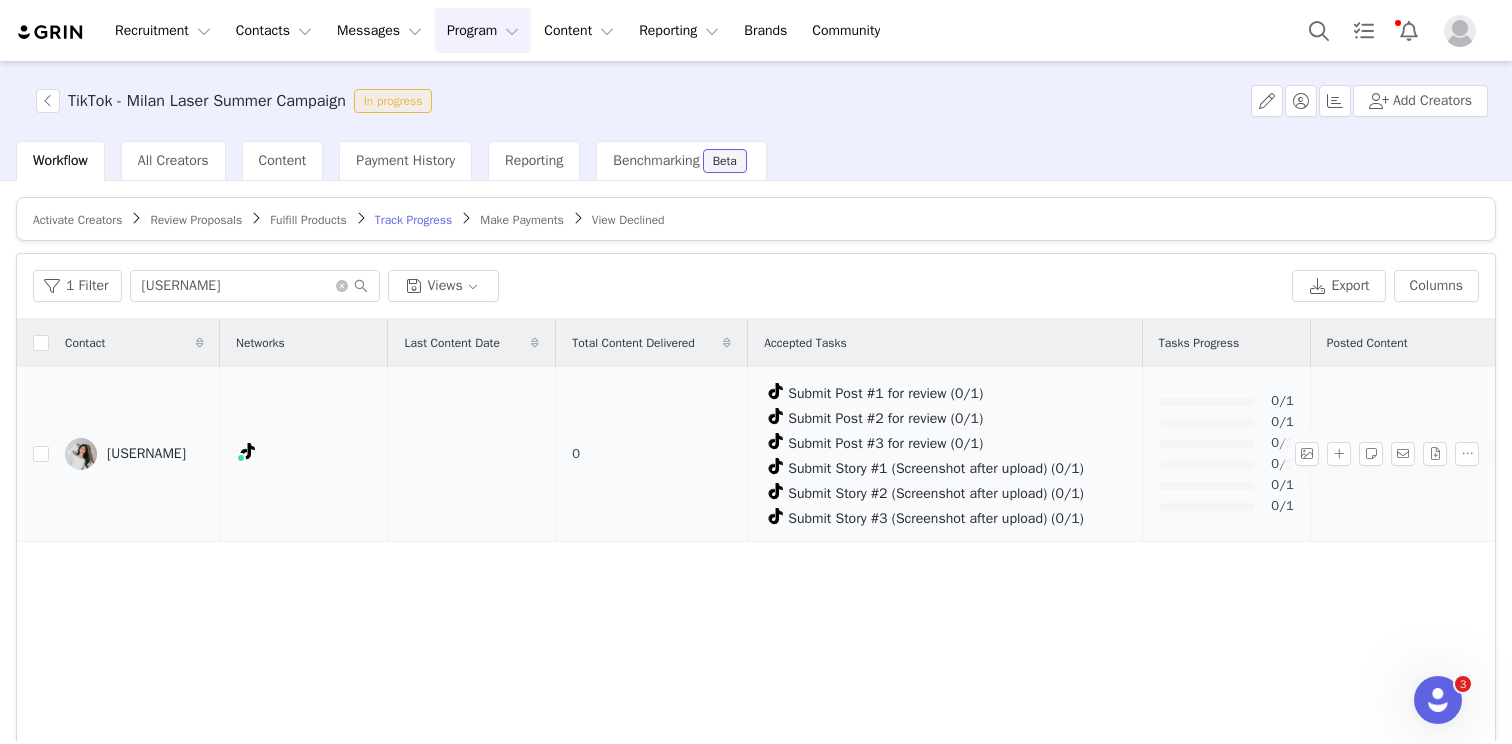 click on "[USERNAME]" at bounding box center [146, 454] 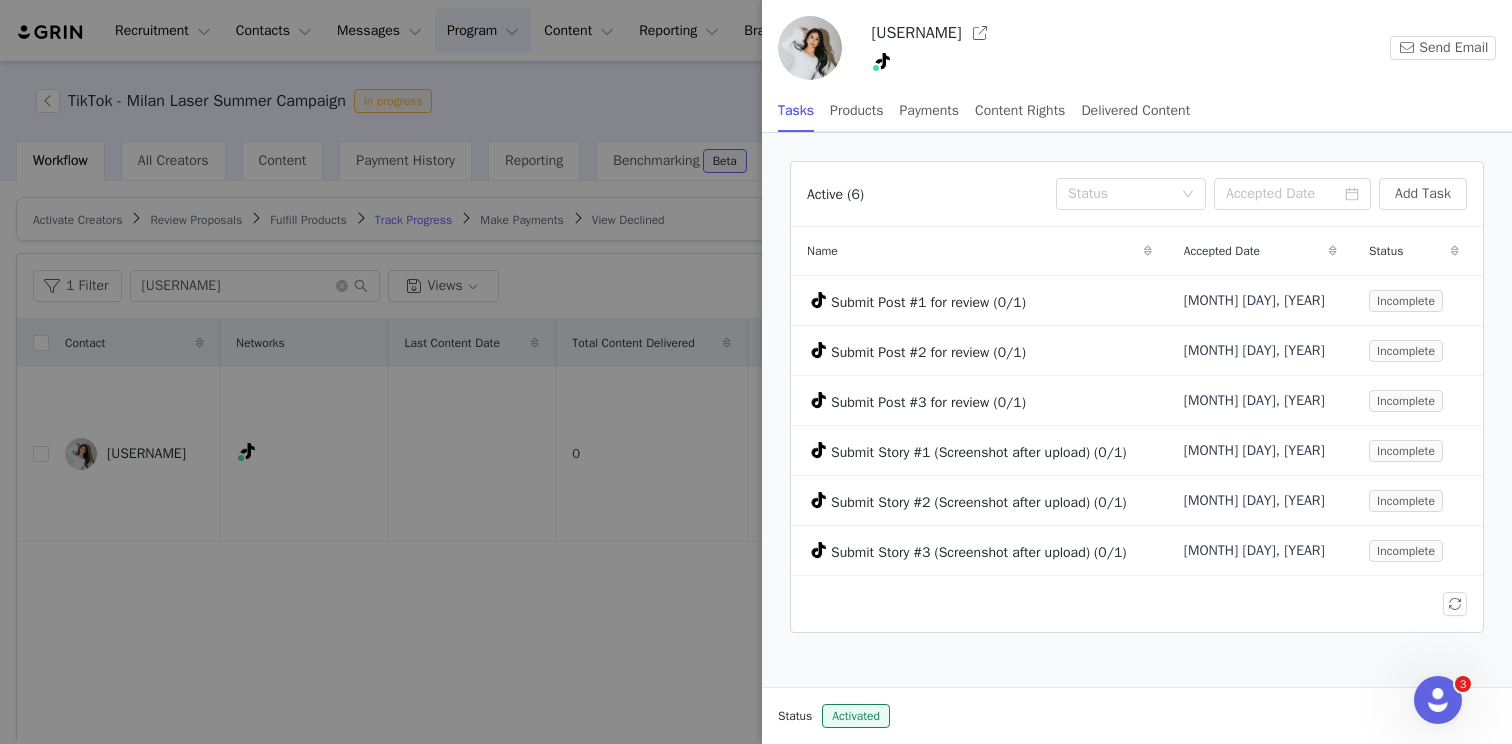 click at bounding box center (756, 372) 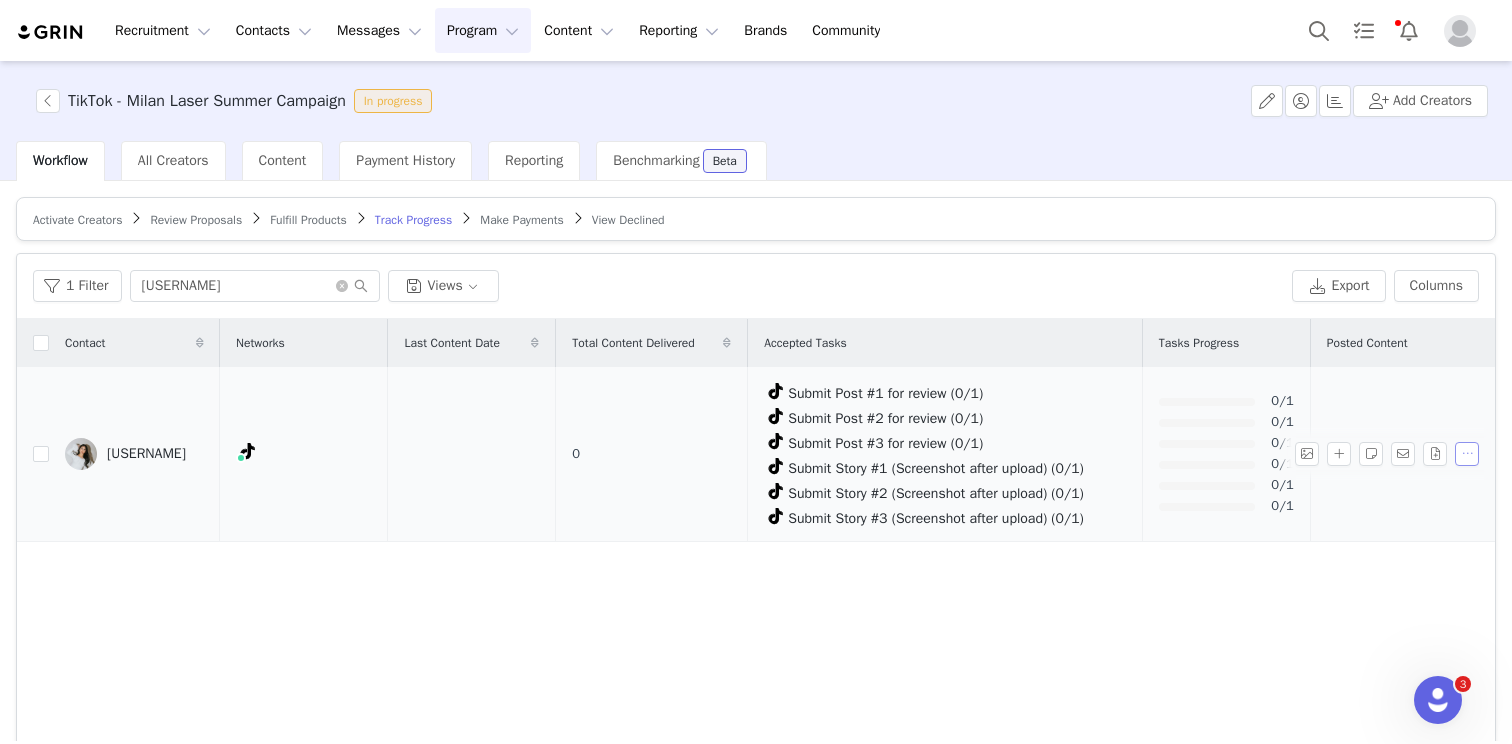click at bounding box center [1467, 454] 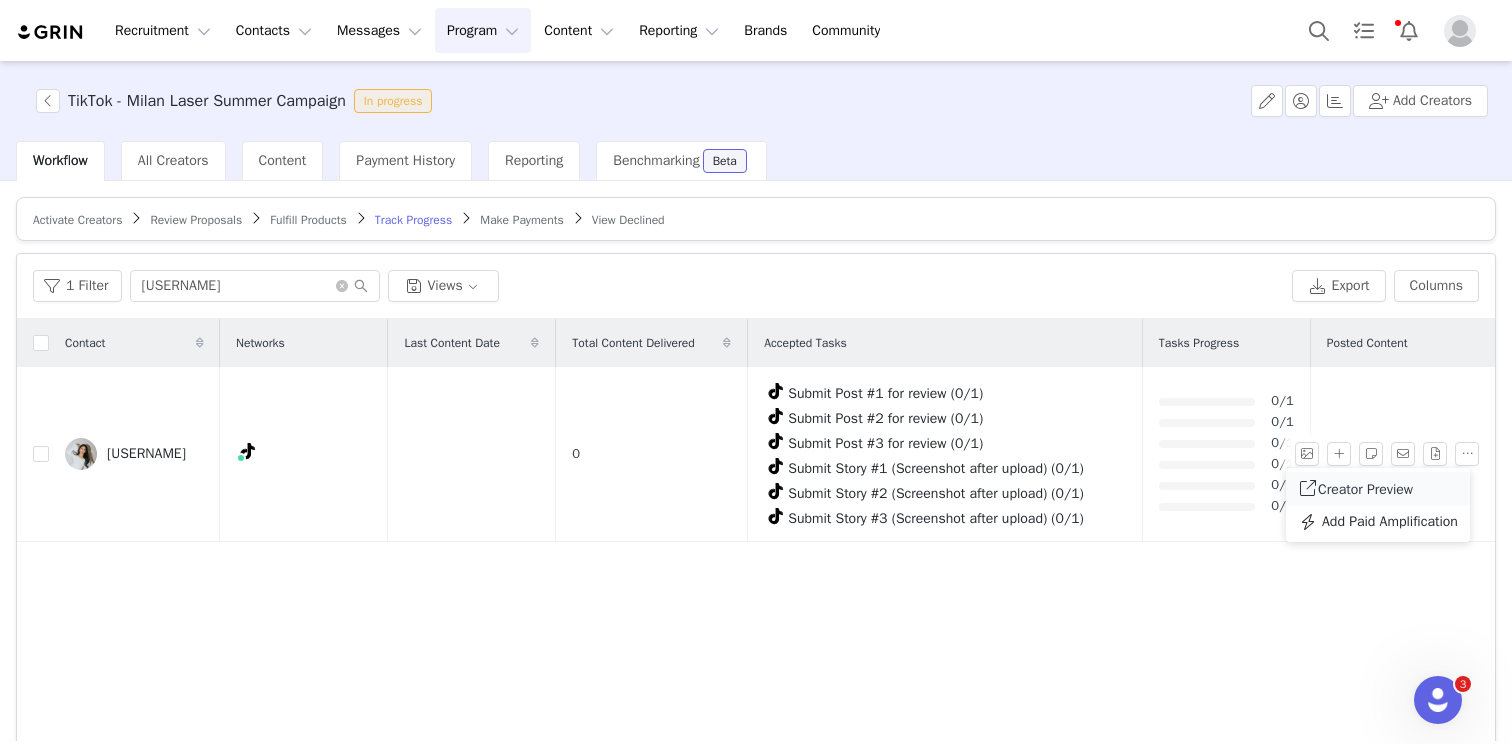 click on "Creator Preview" at bounding box center (1378, 489) 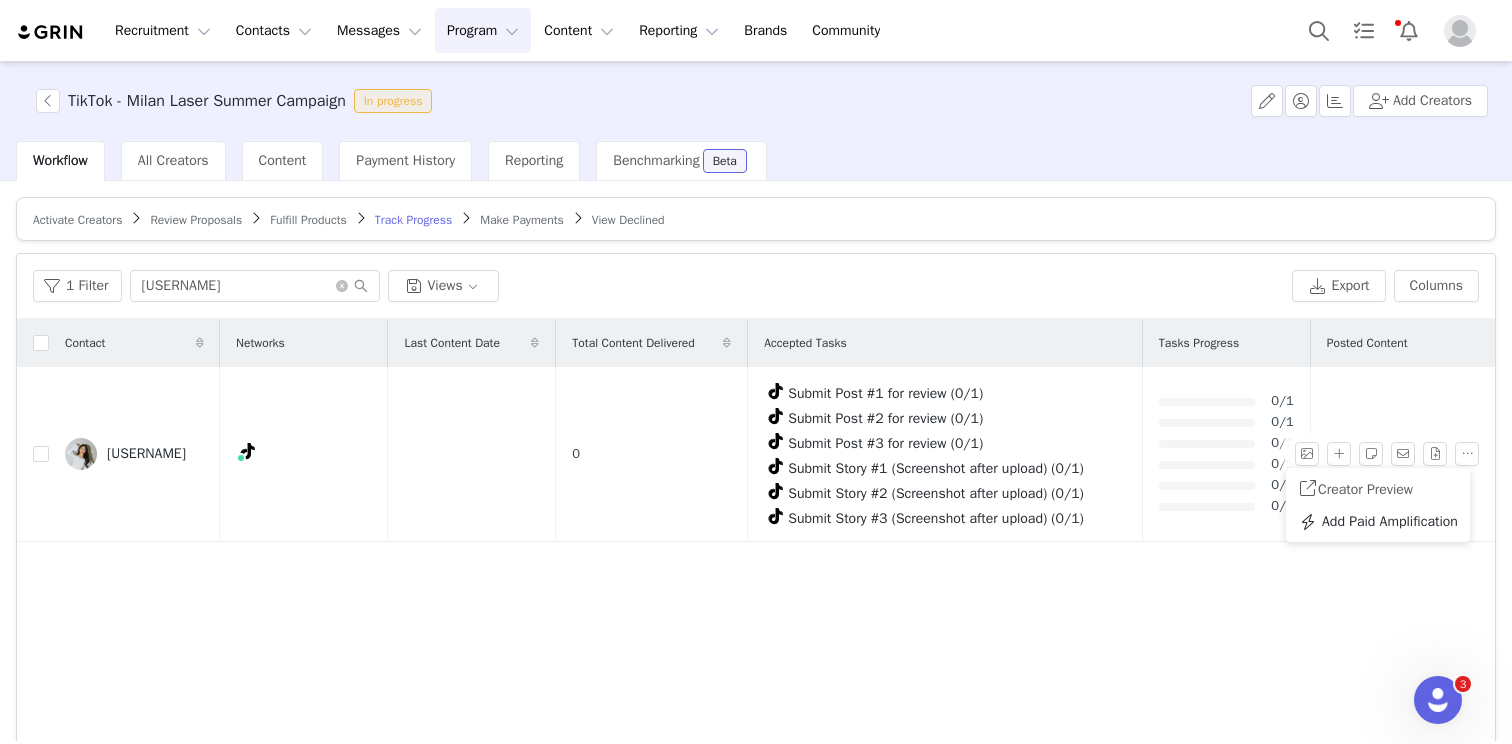 click on "Program Program" at bounding box center [483, 30] 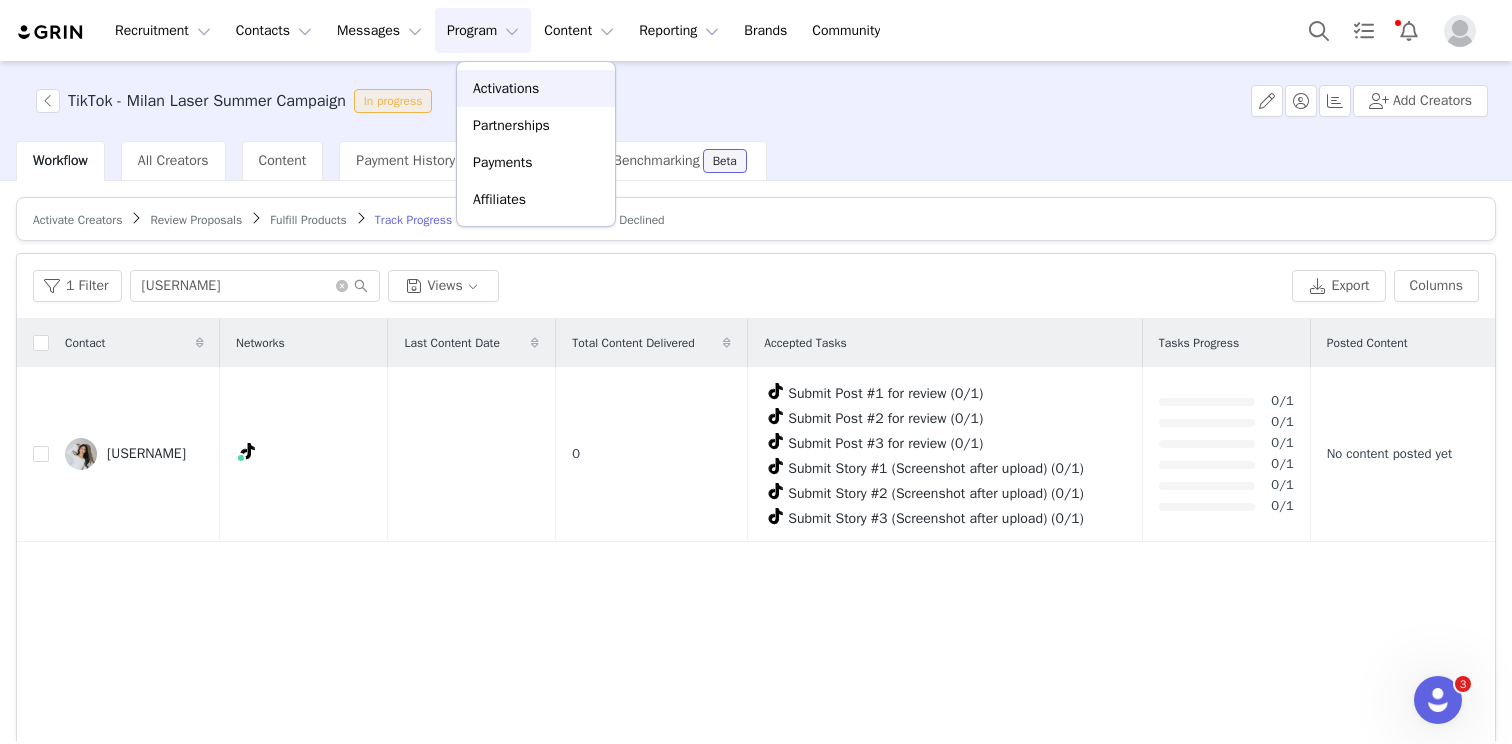 click on "Activations" at bounding box center (506, 88) 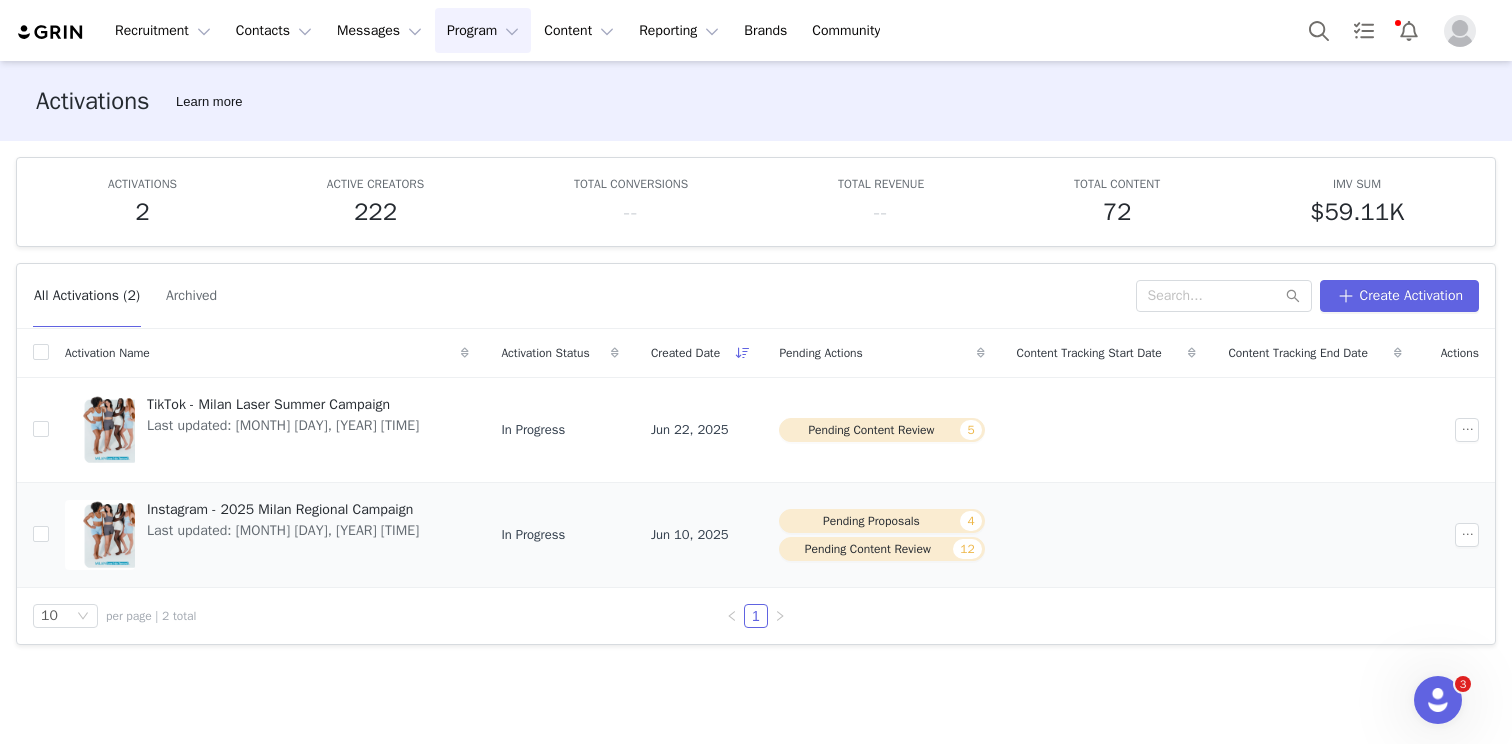 click on "Last updated: [MONTH] [DAY], [YEAR] [TIME]" at bounding box center [283, 530] 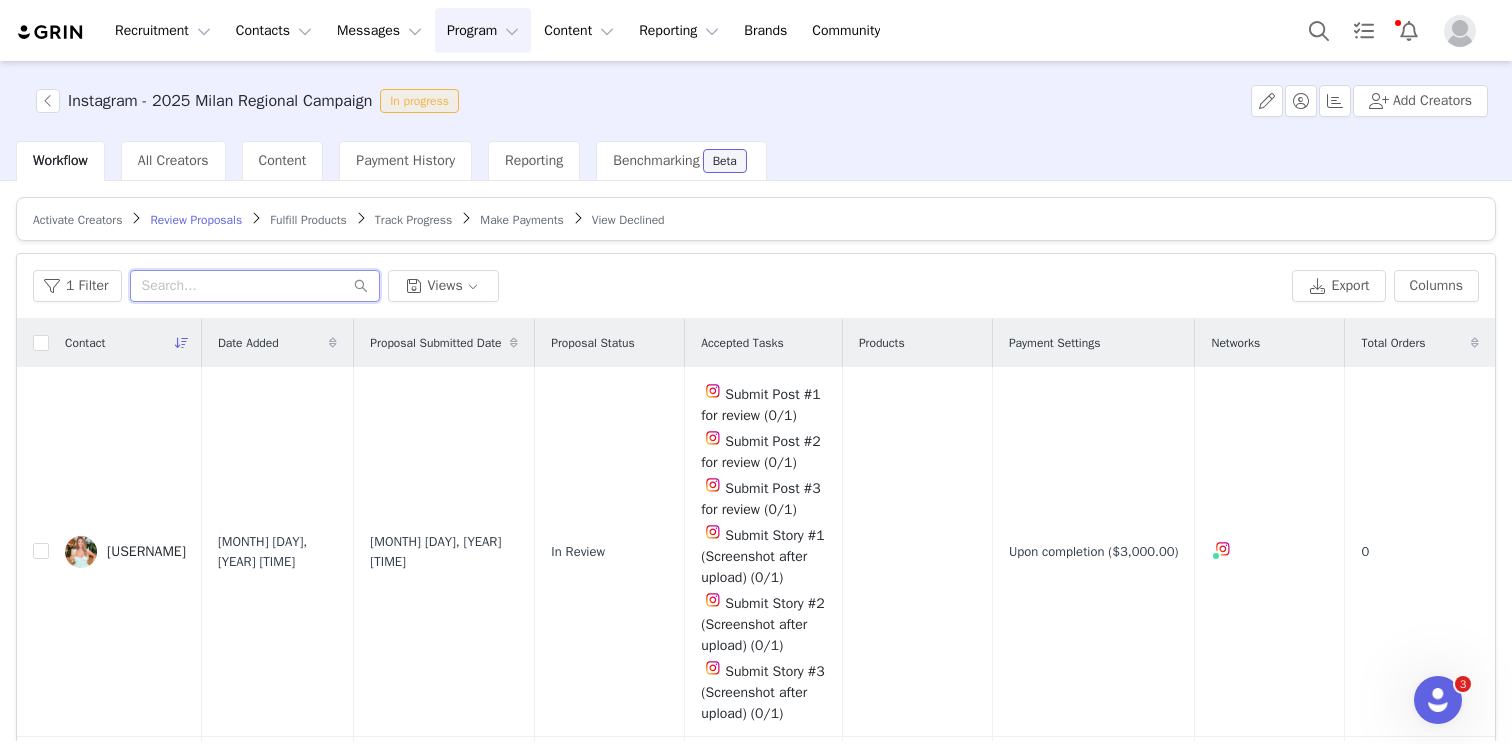 click at bounding box center [255, 286] 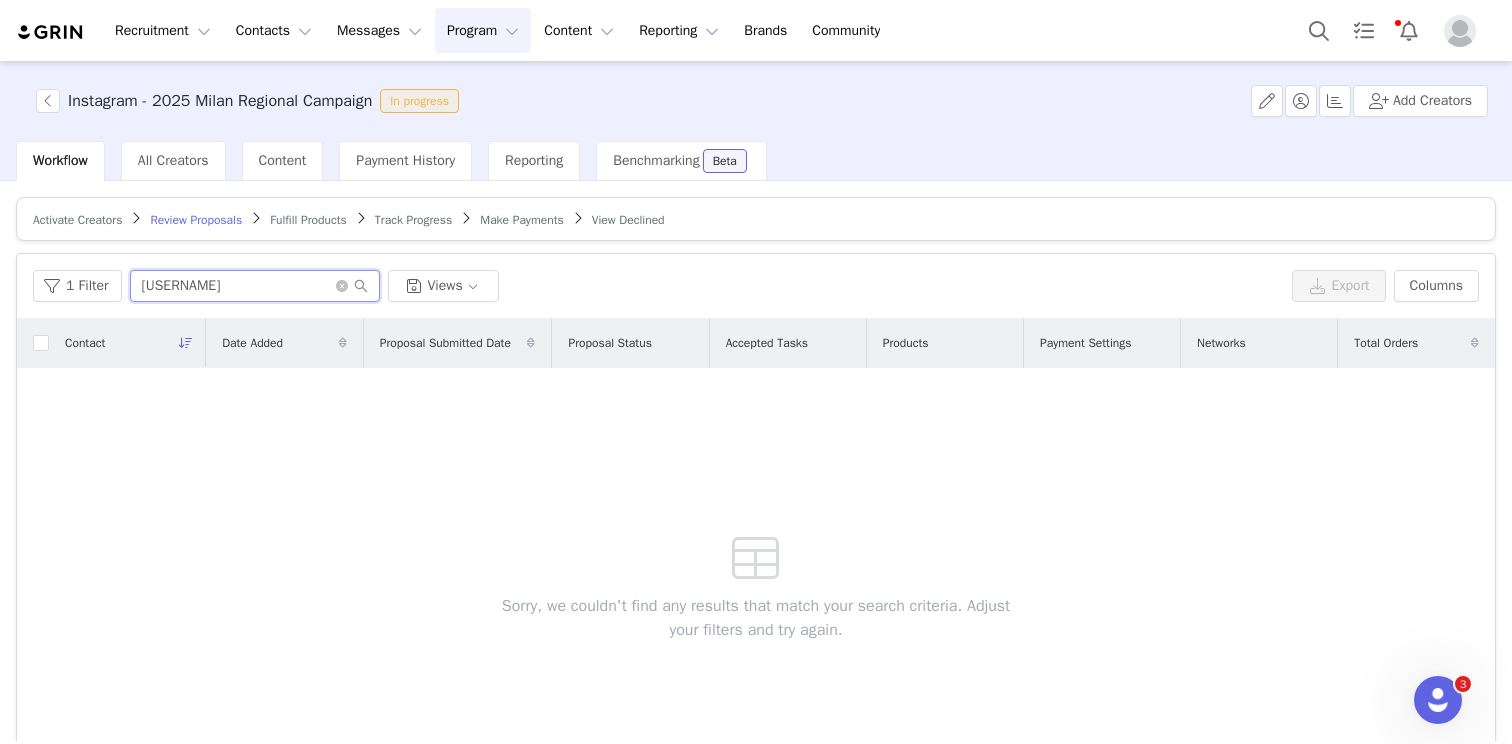 type on "[USERNAME]" 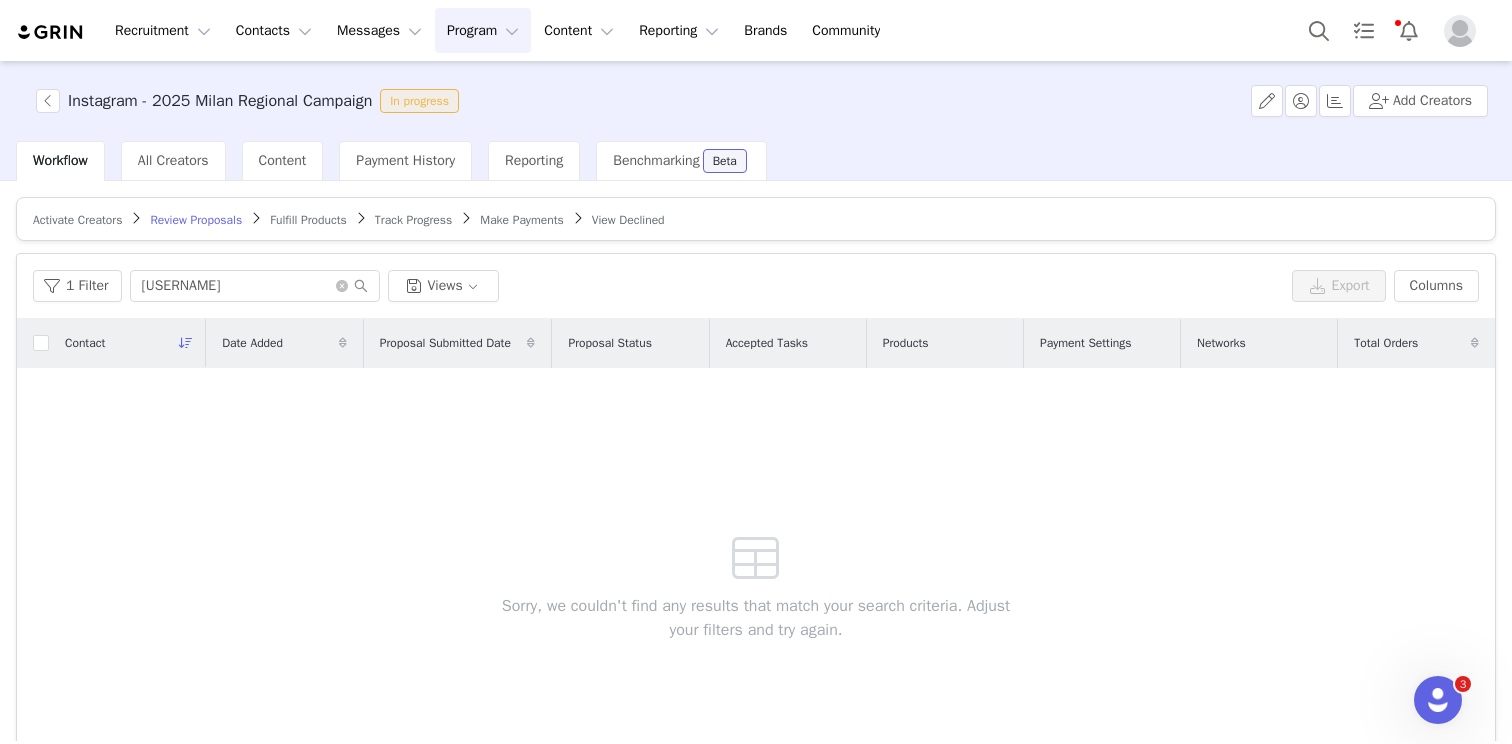click on "Track Progress" at bounding box center [413, 220] 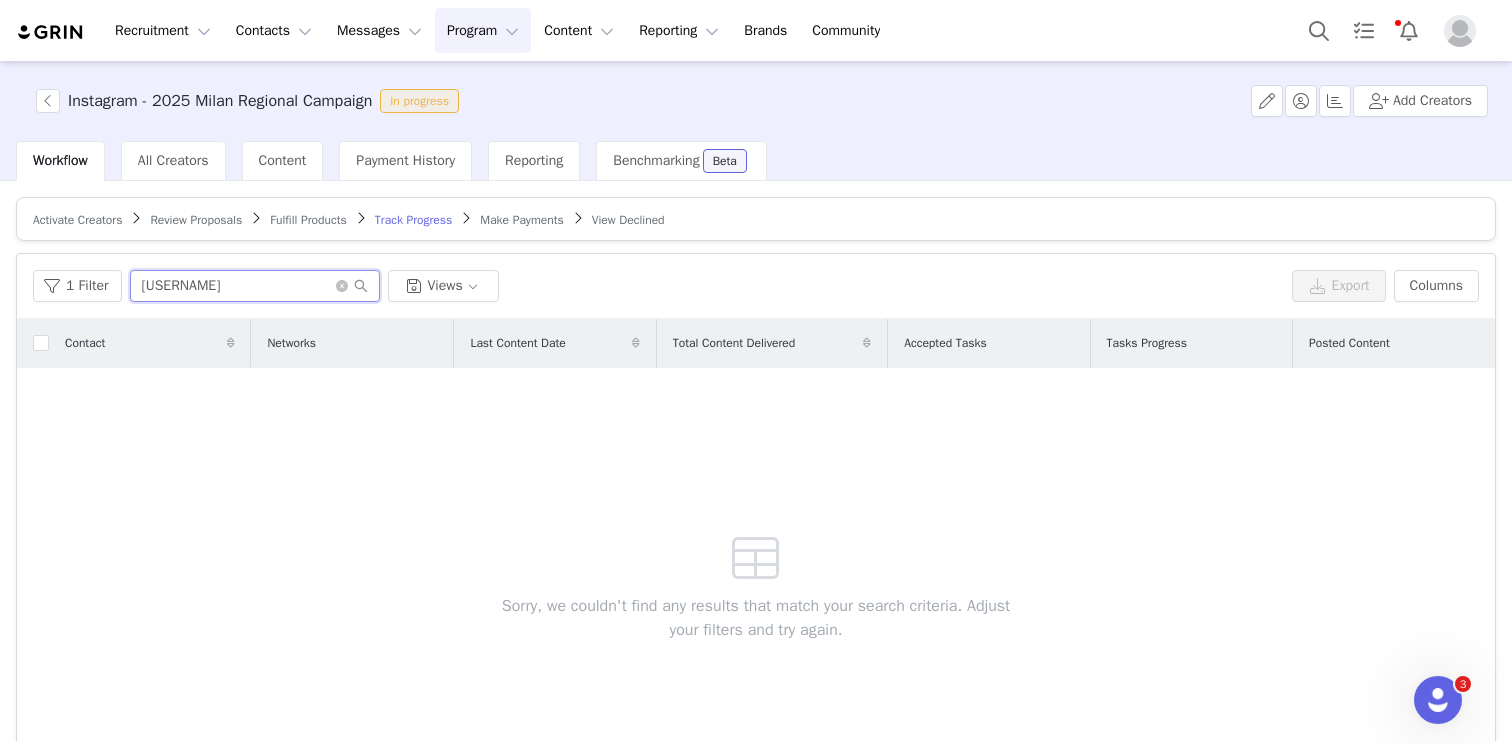 click on "[USERNAME]" at bounding box center [255, 286] 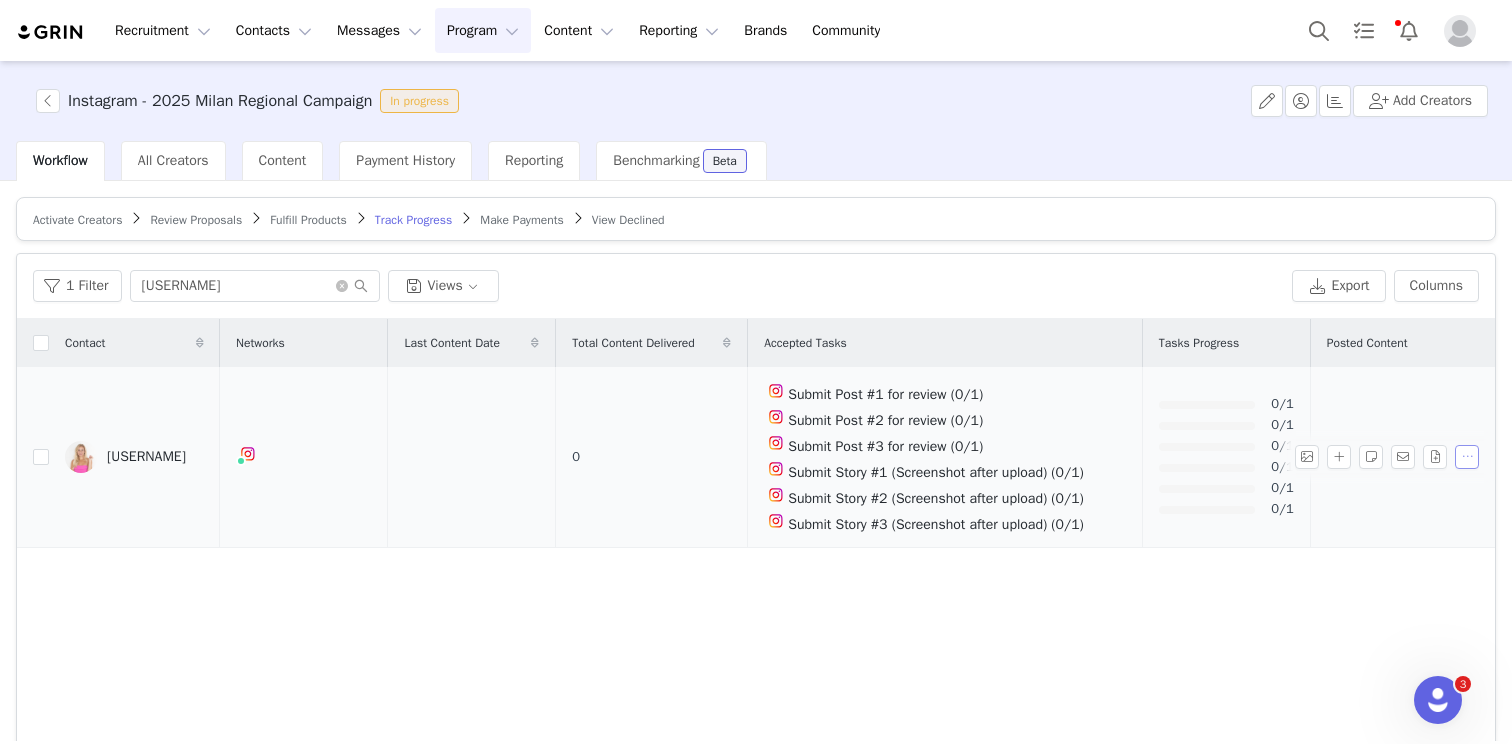 click at bounding box center [1467, 457] 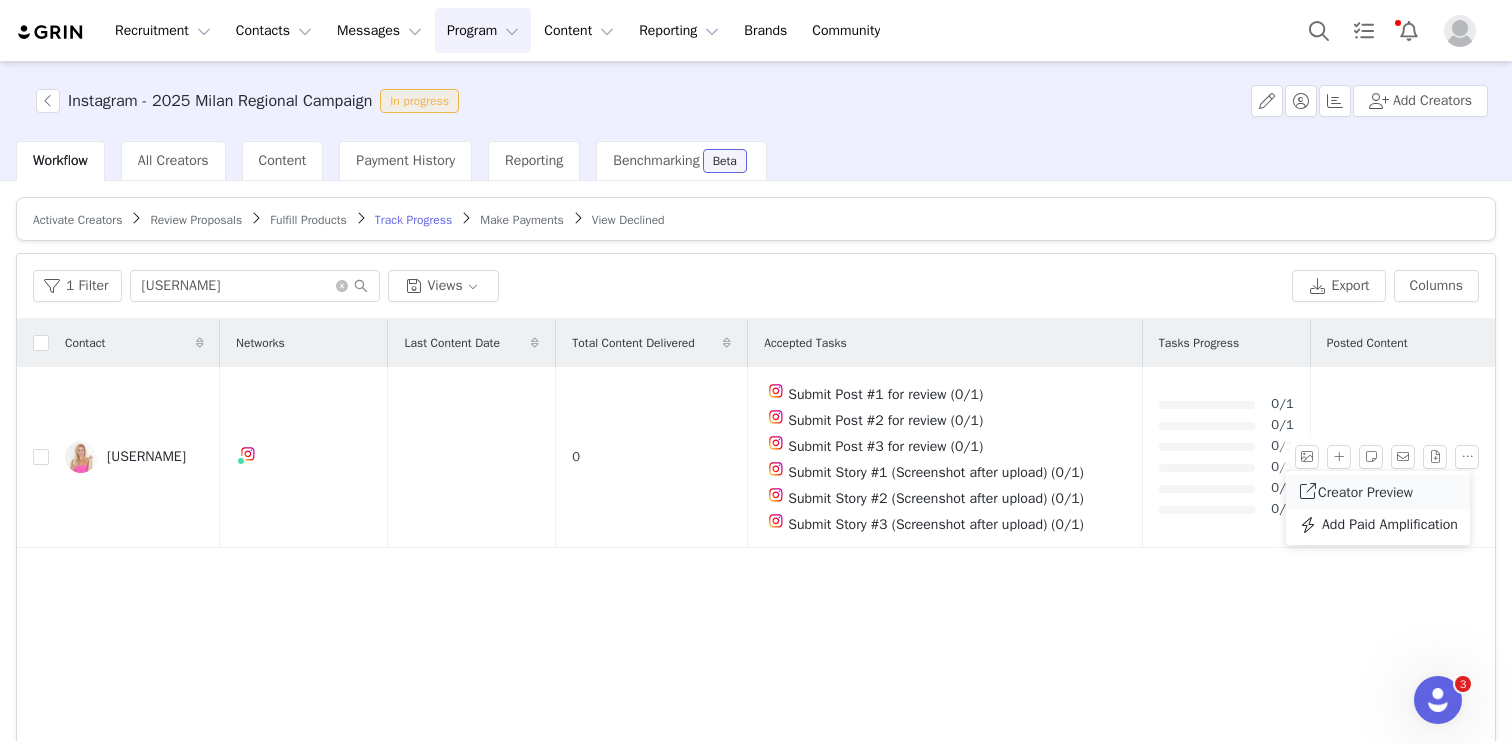 click on "Creator Preview" at bounding box center [1365, 492] 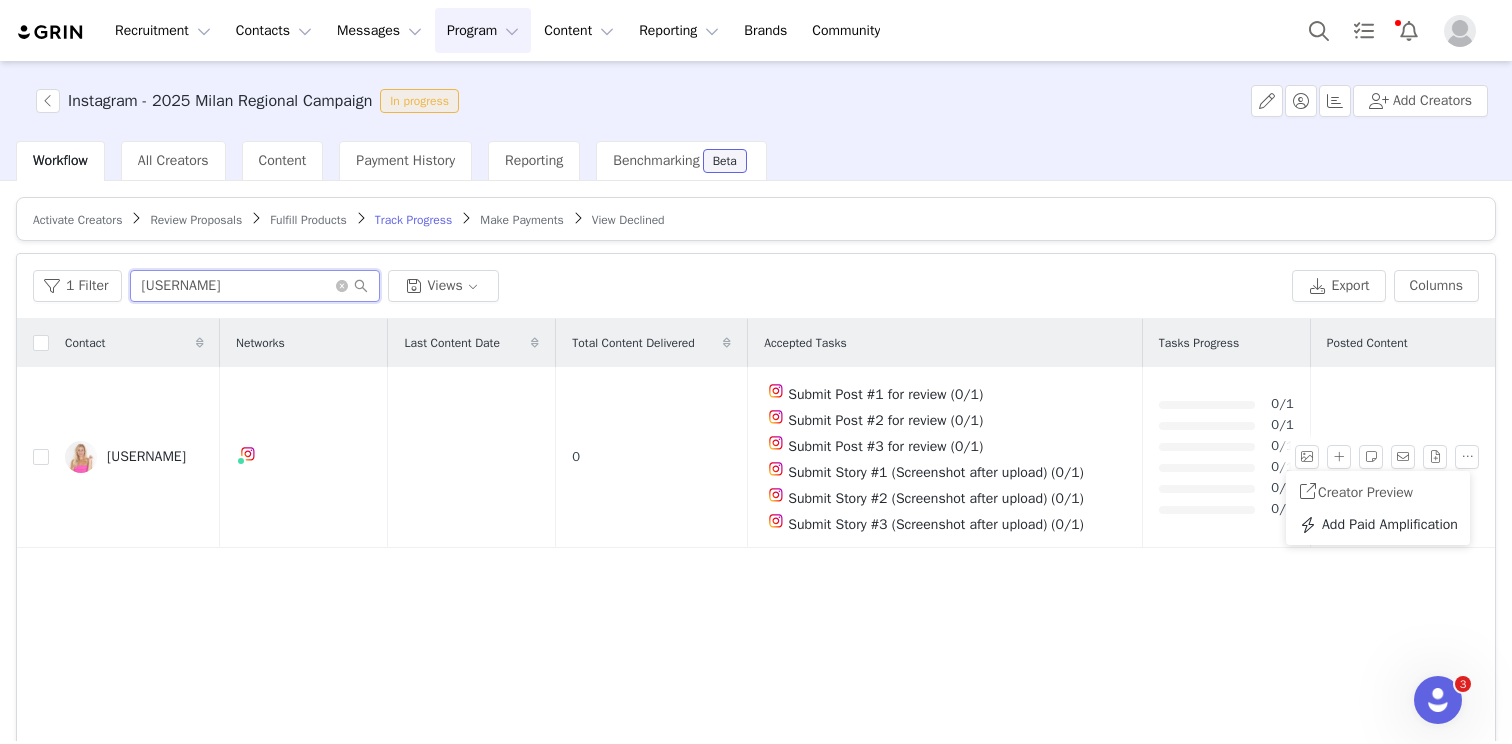 click on "[USERNAME]" at bounding box center [255, 286] 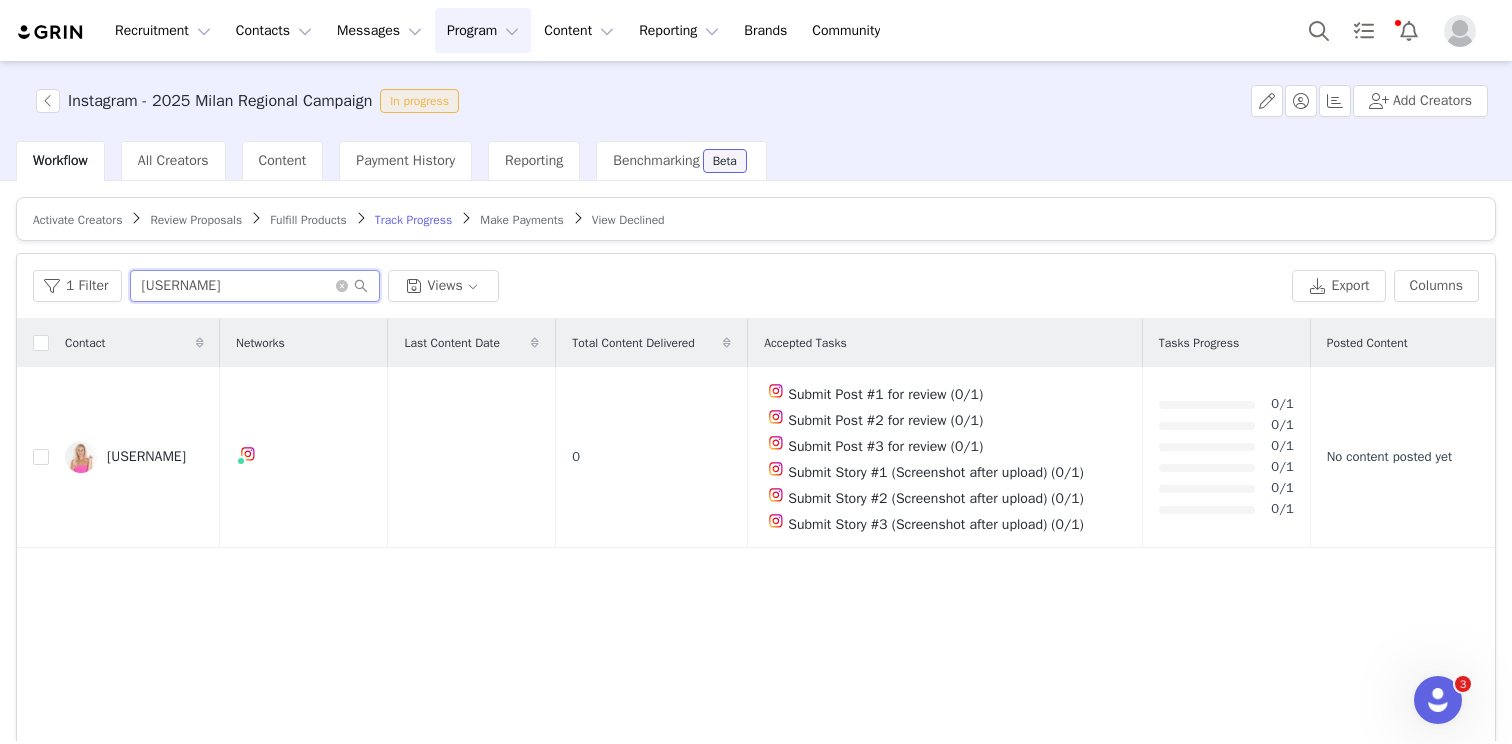 click on "[USERNAME]" at bounding box center [255, 286] 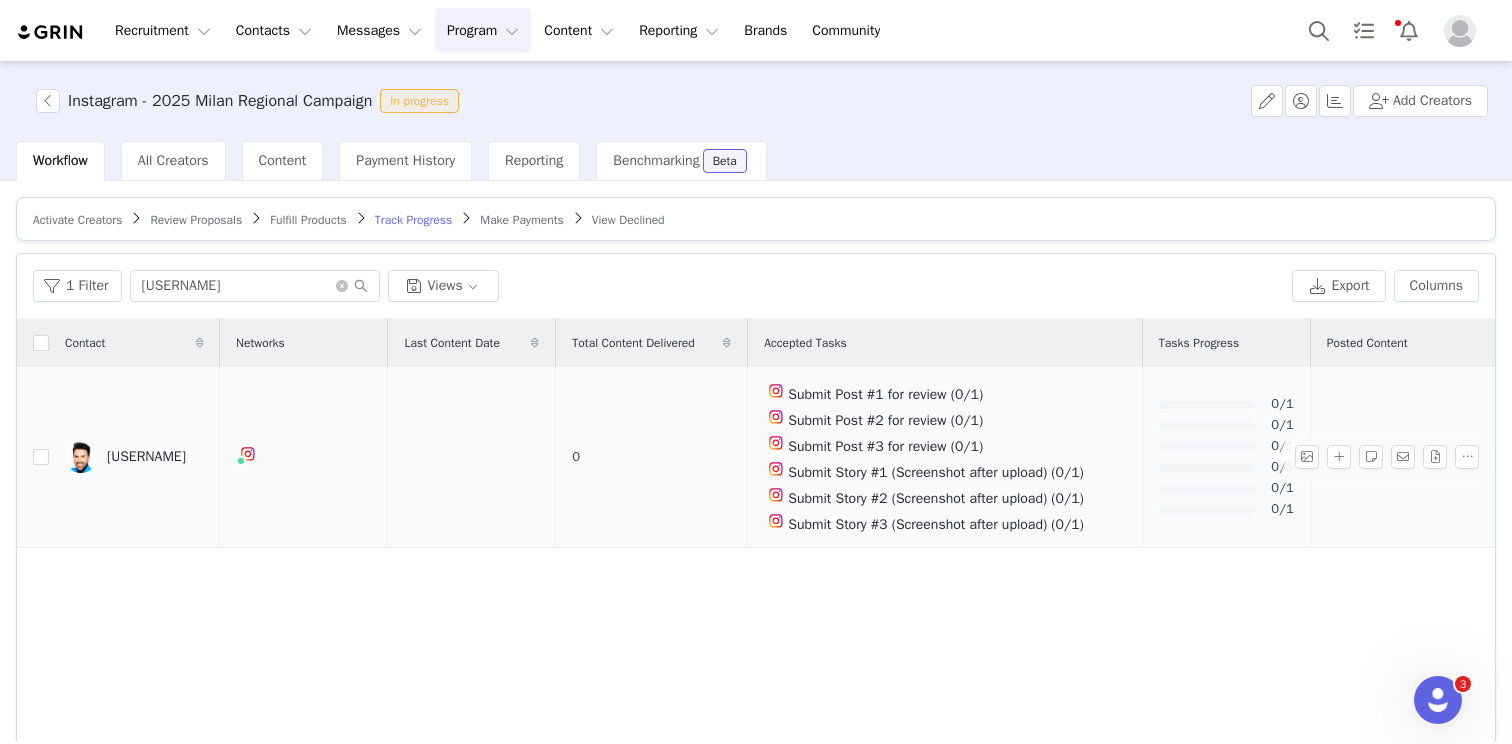 click on "[USERNAME]" at bounding box center (146, 457) 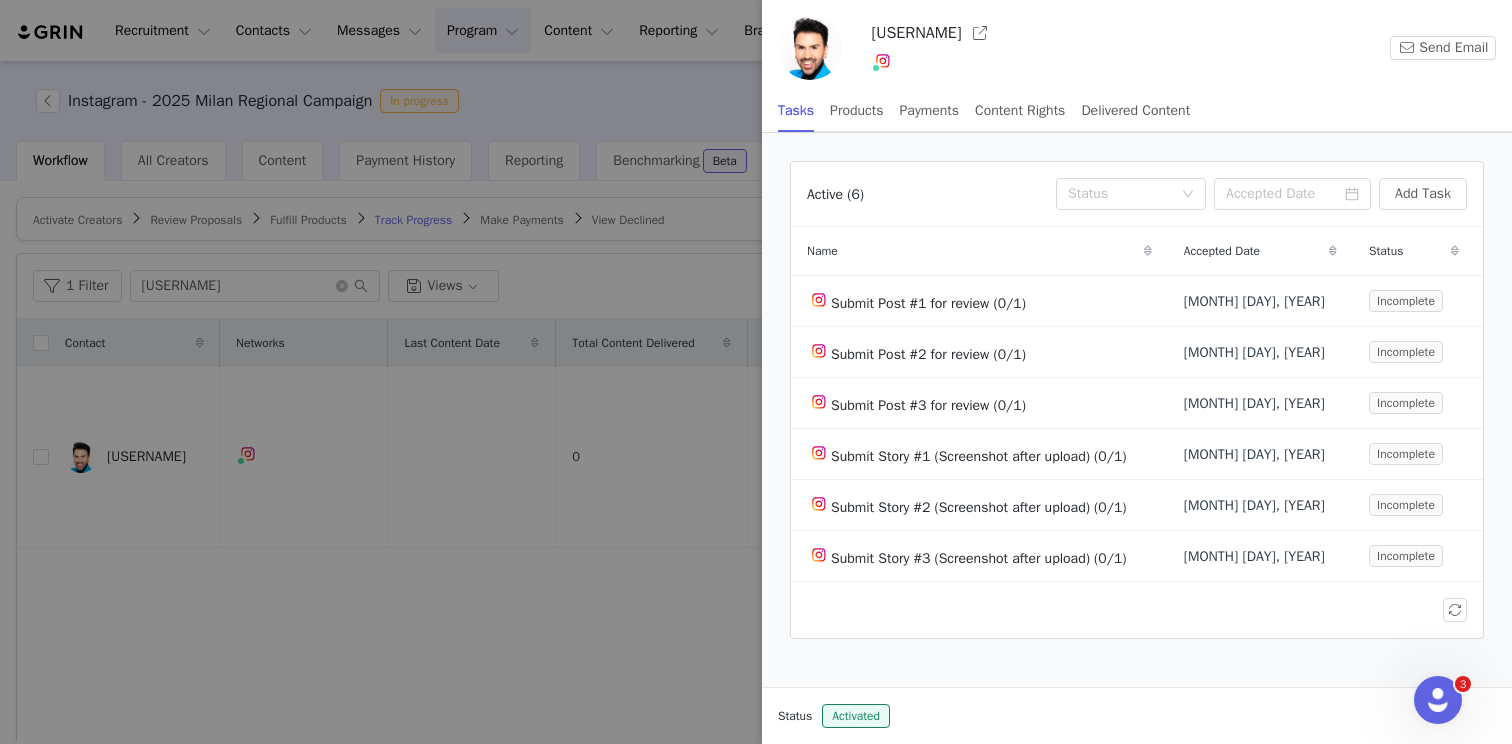 click at bounding box center [756, 372] 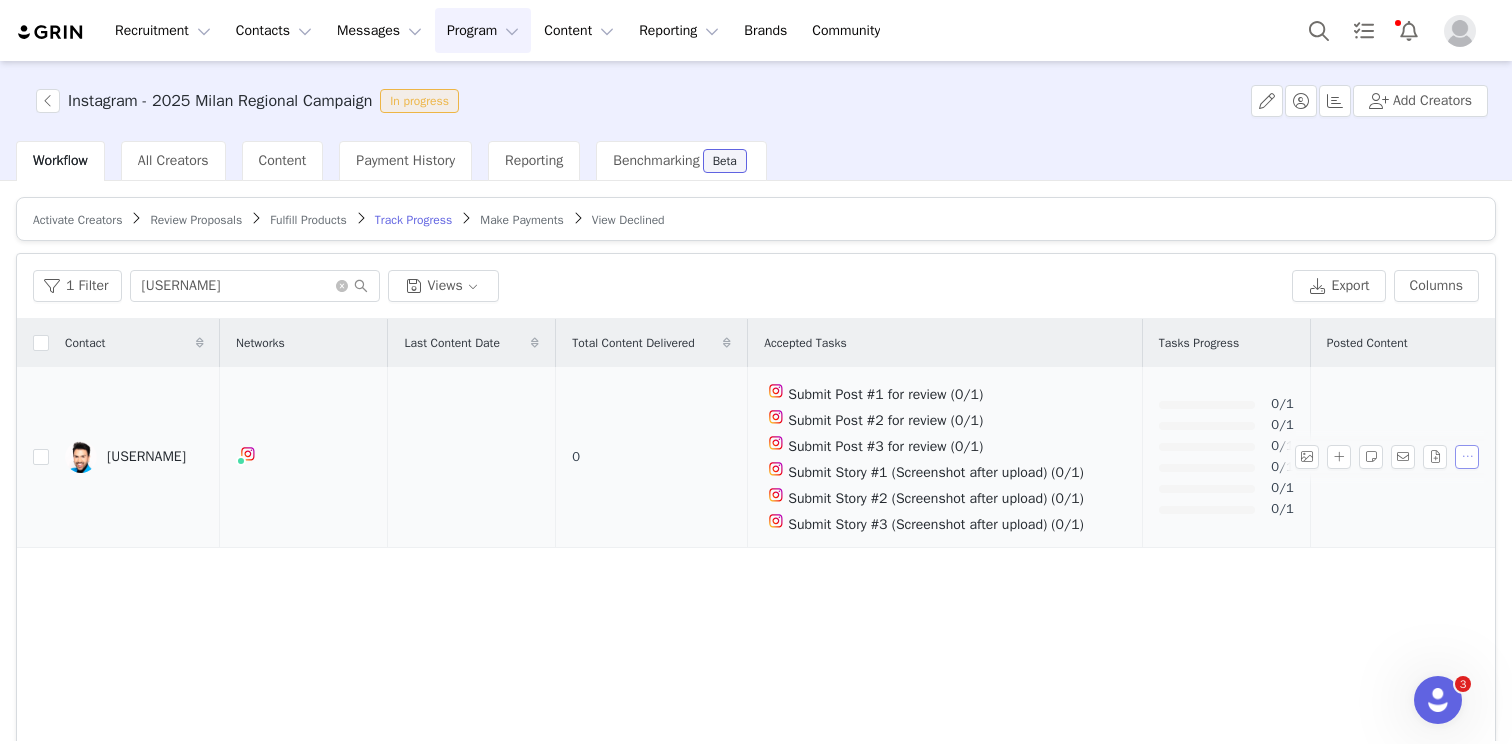 click at bounding box center (1467, 457) 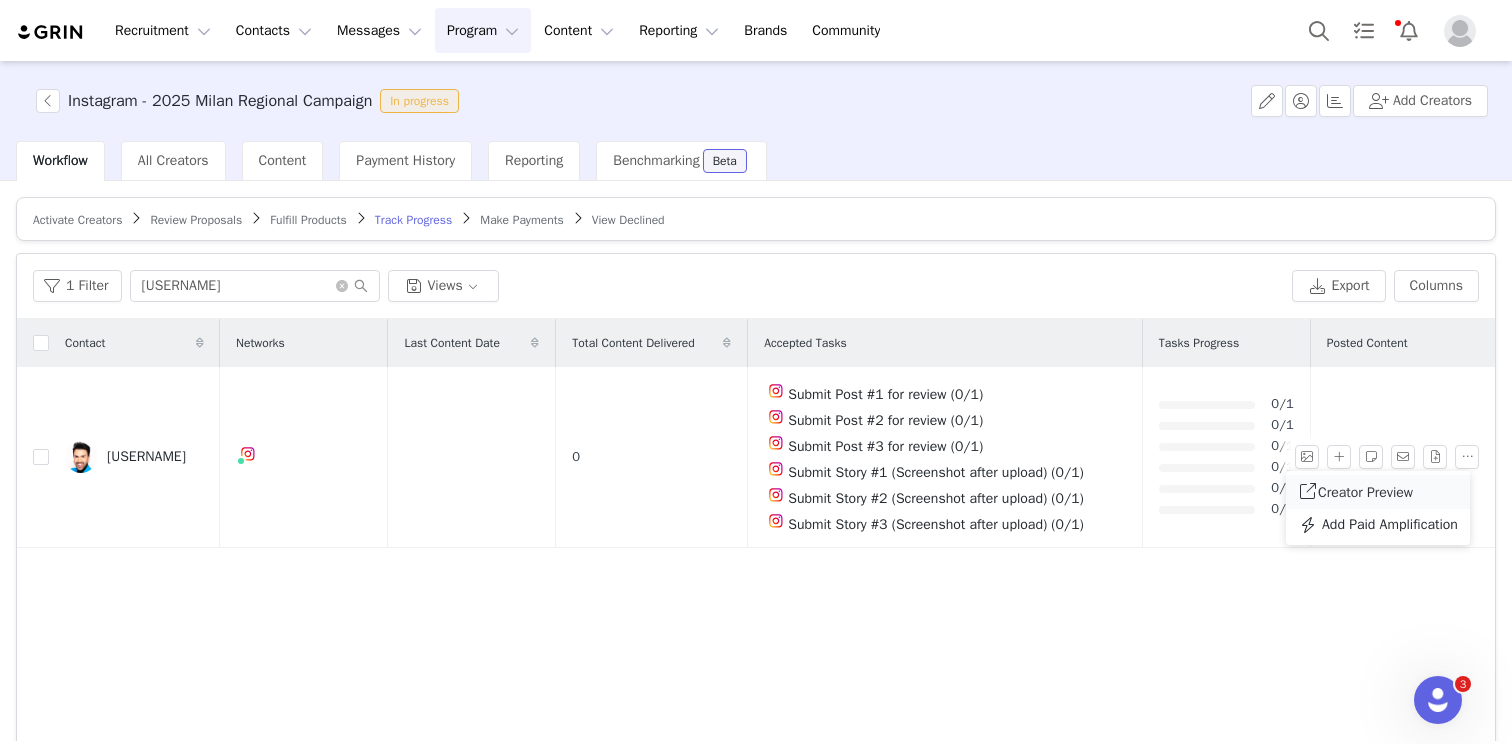 click on "Creator Preview" at bounding box center [1365, 492] 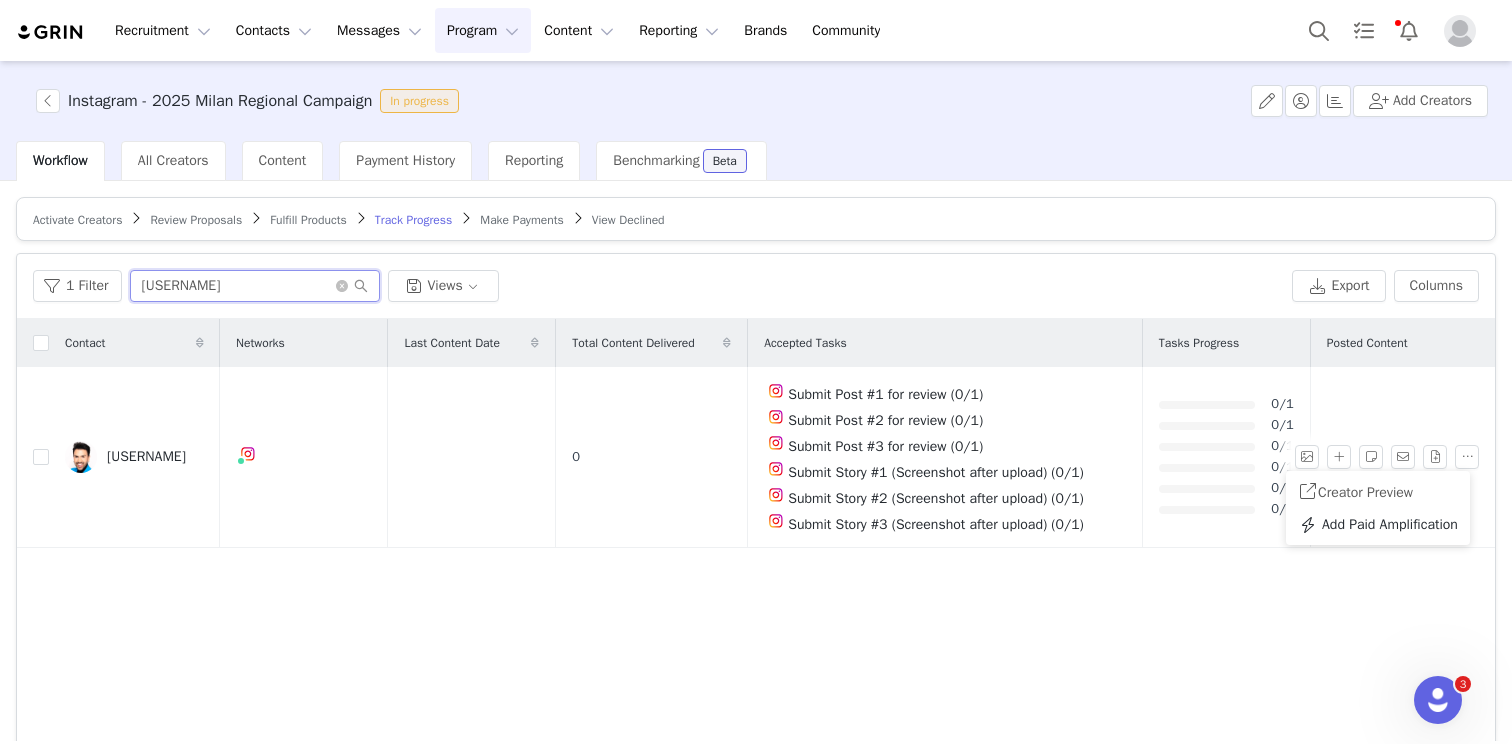 click on "[USERNAME]" at bounding box center [255, 286] 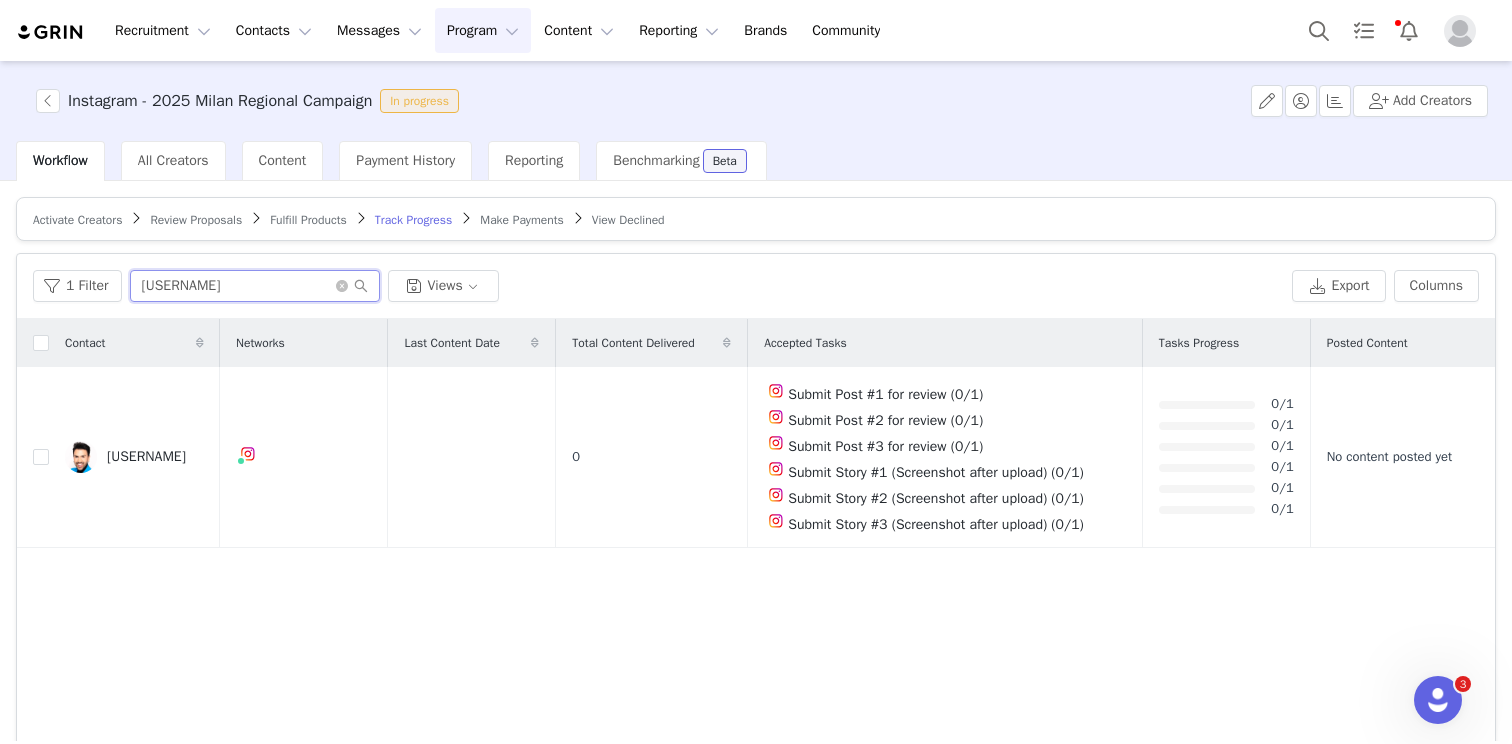 click on "[USERNAME]" at bounding box center [255, 286] 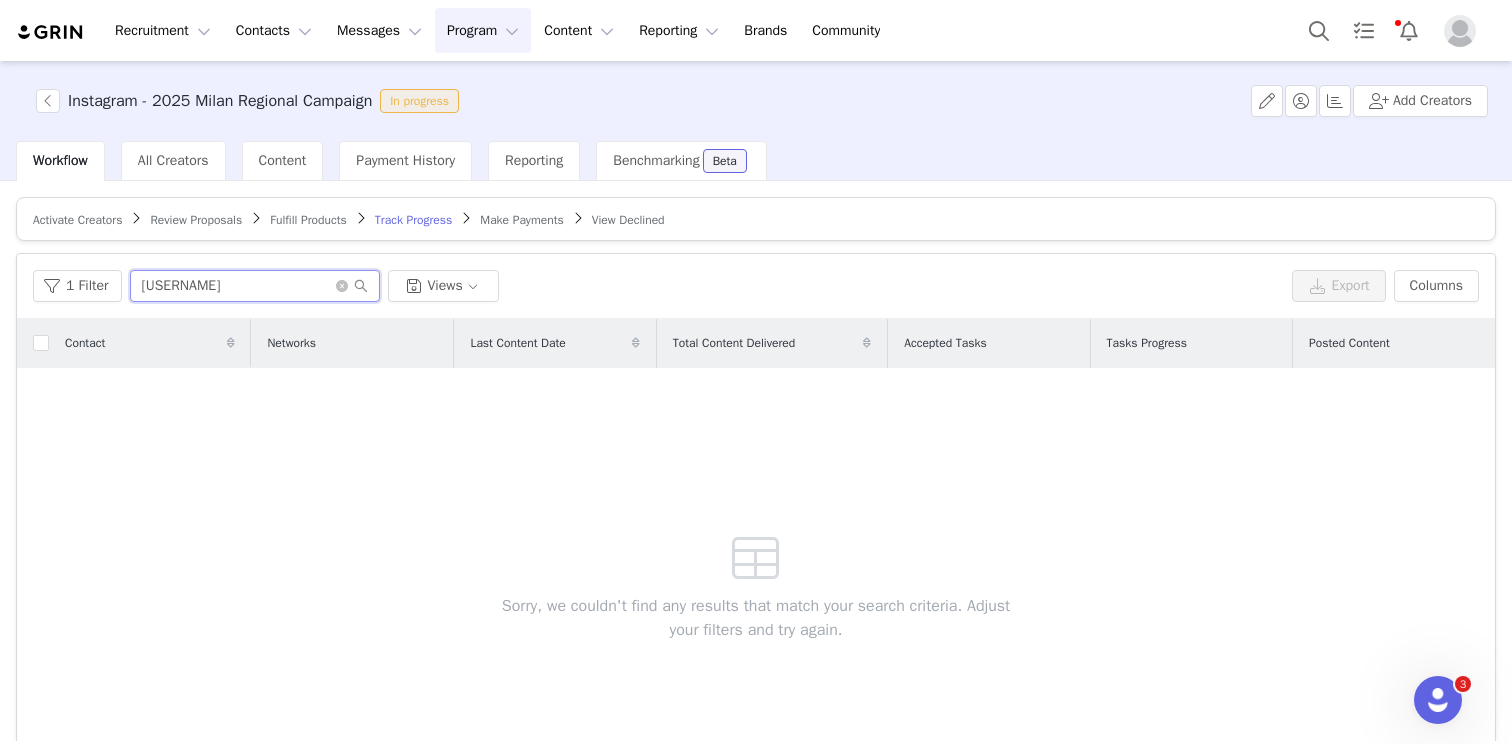 click on "[USERNAME]" at bounding box center [255, 286] 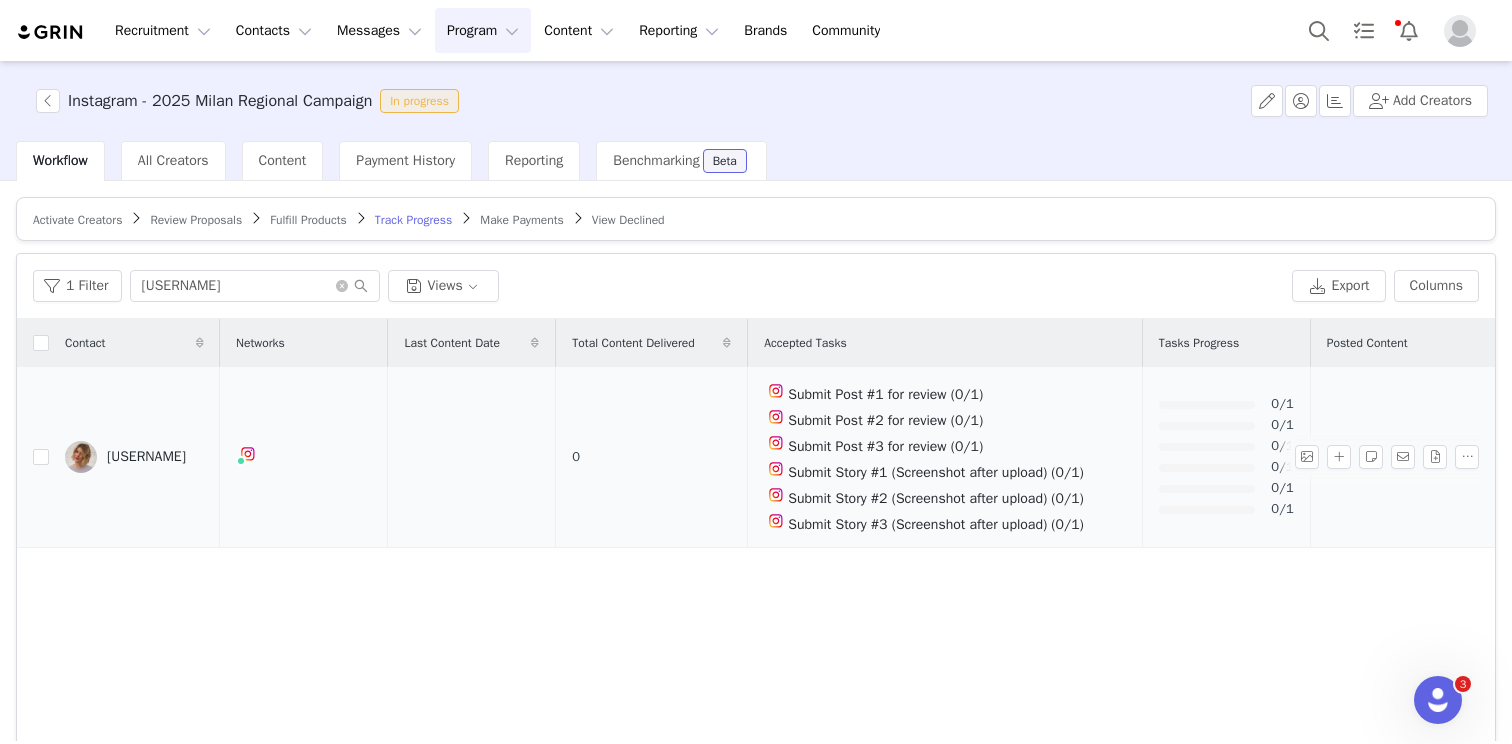 click on "[USERNAME]" at bounding box center [146, 457] 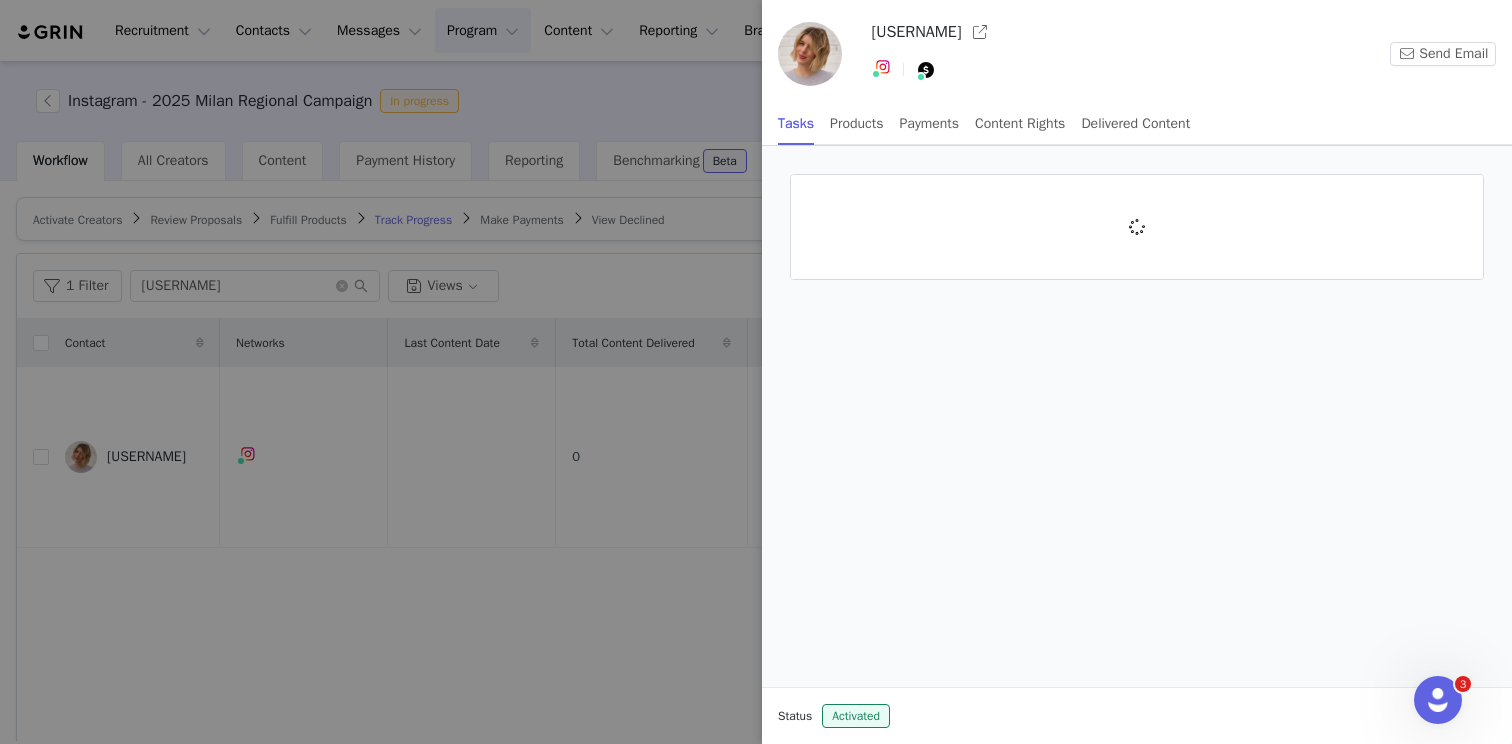 click at bounding box center [756, 372] 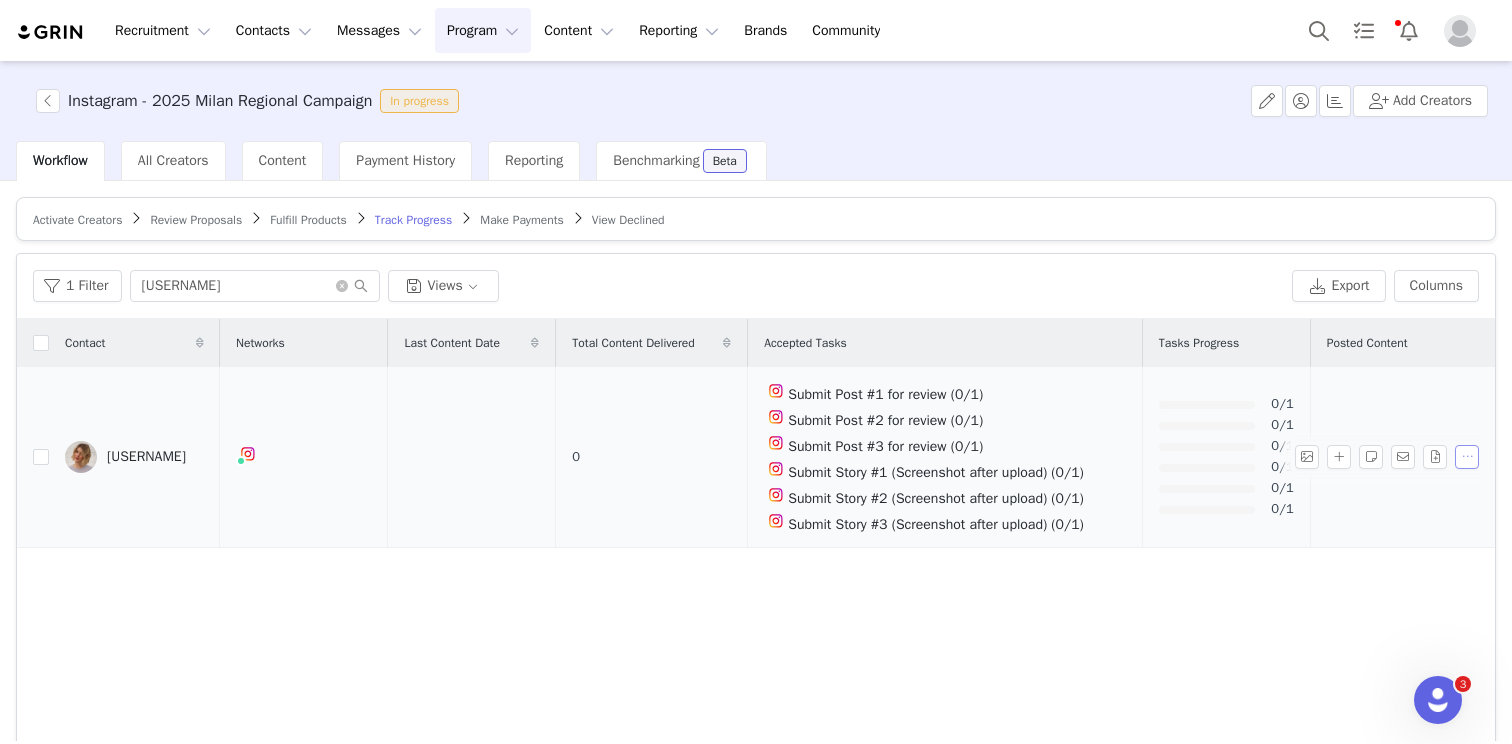 click at bounding box center (1467, 457) 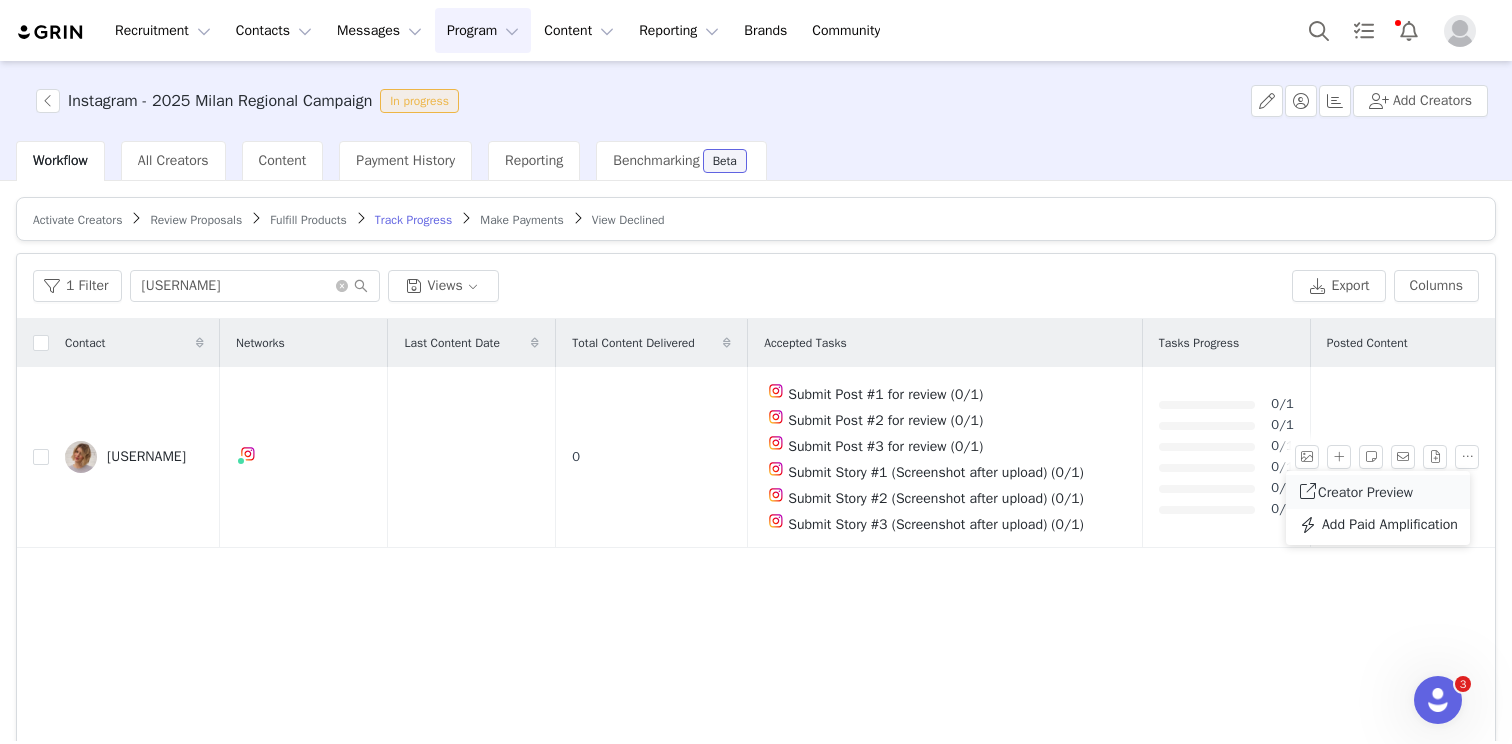 click on "Creator Preview" at bounding box center (1365, 492) 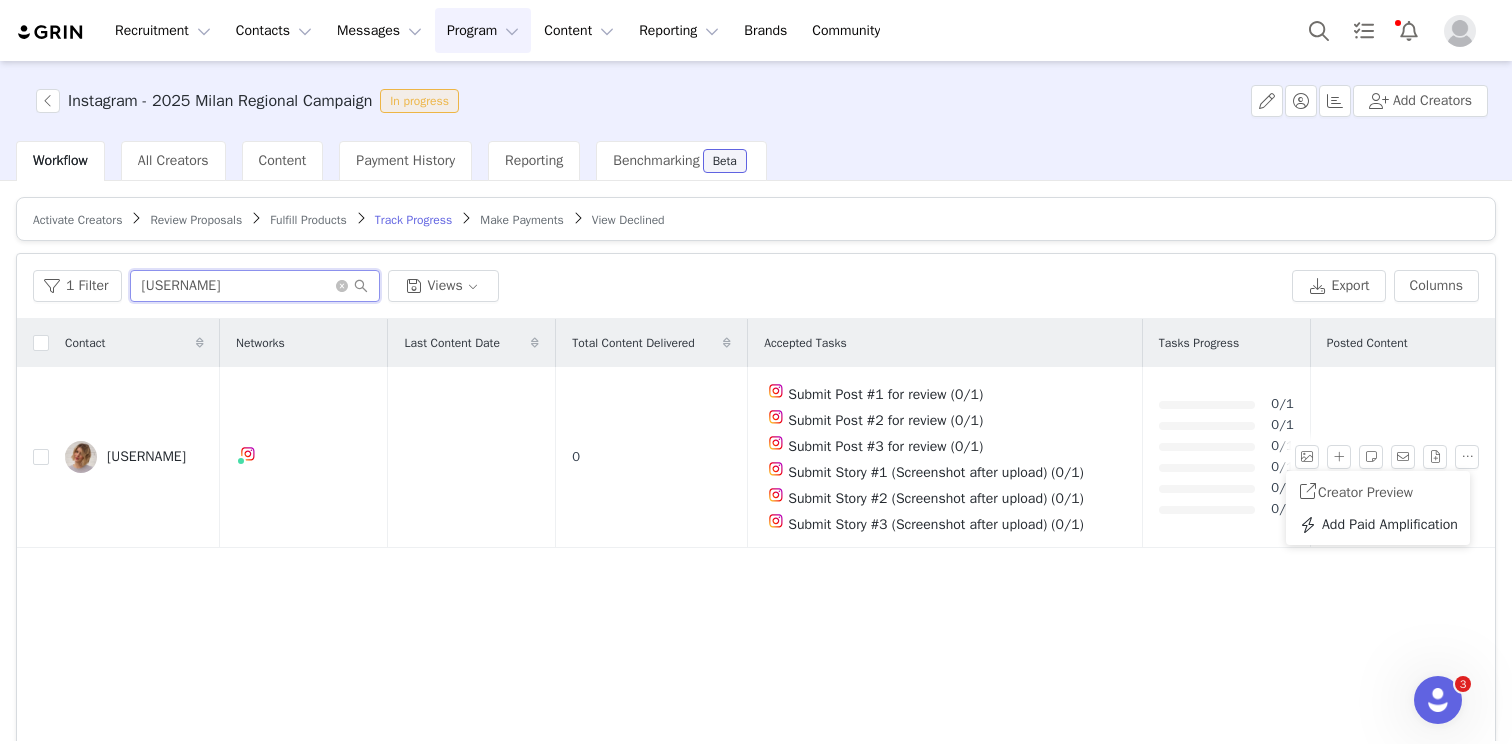 click on "[USERNAME]" at bounding box center [255, 286] 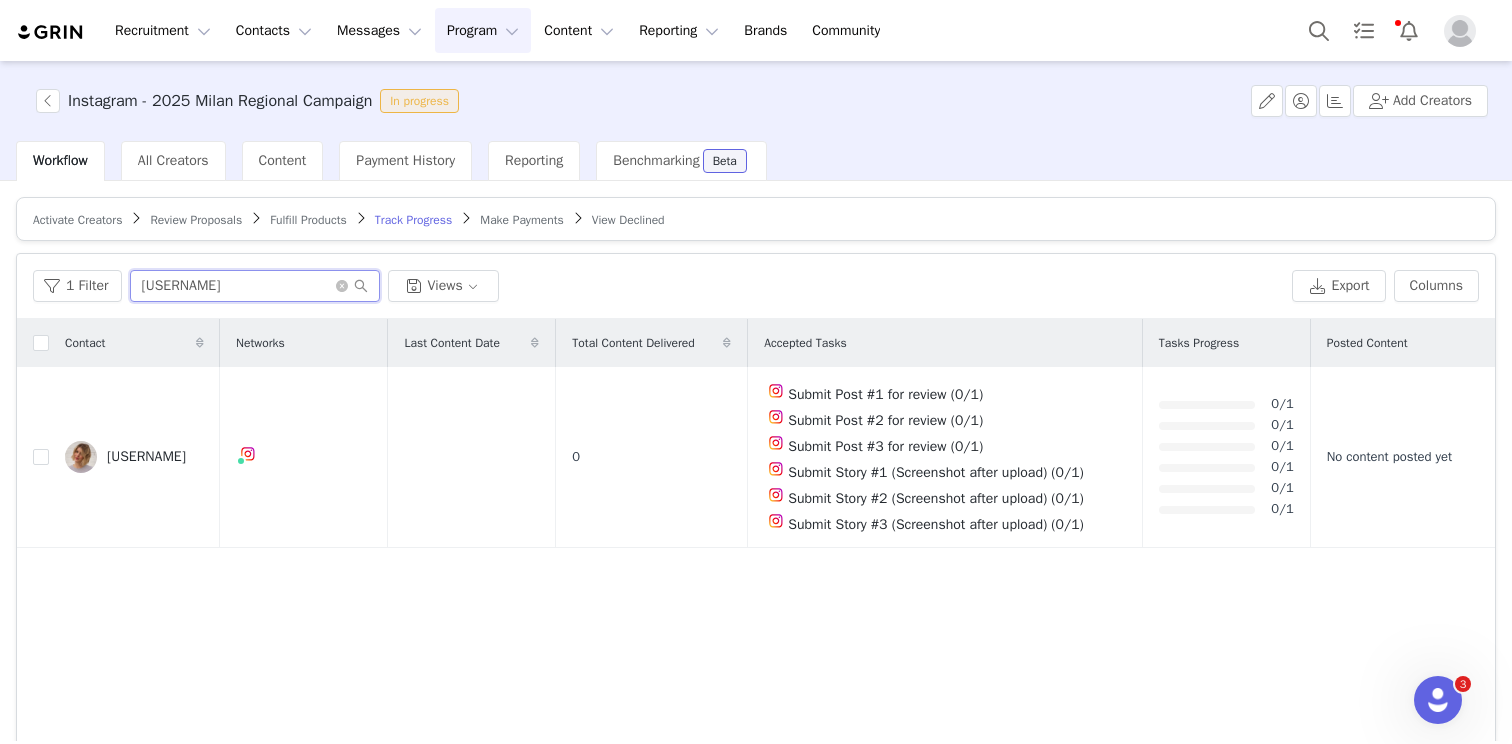 click on "[USERNAME]" at bounding box center [255, 286] 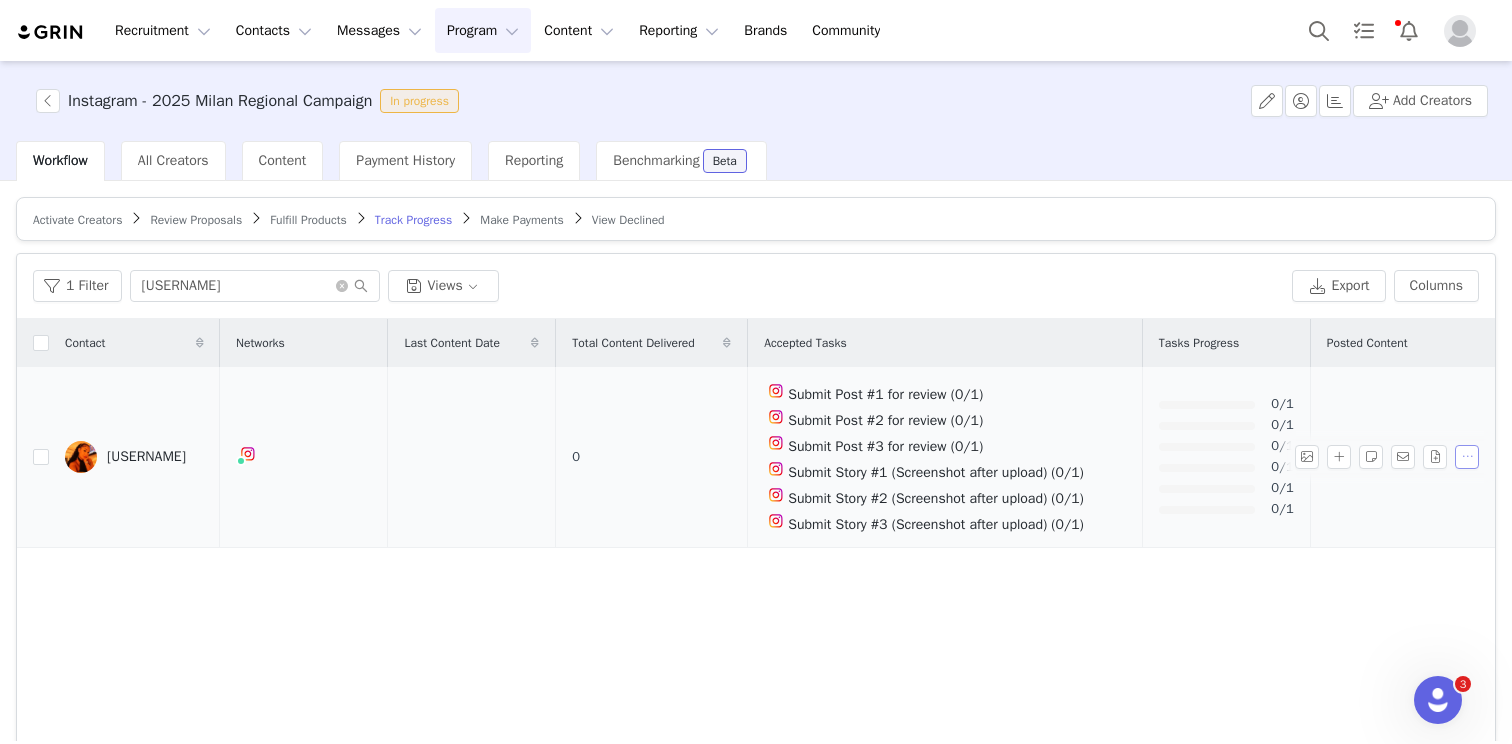 click at bounding box center [1467, 457] 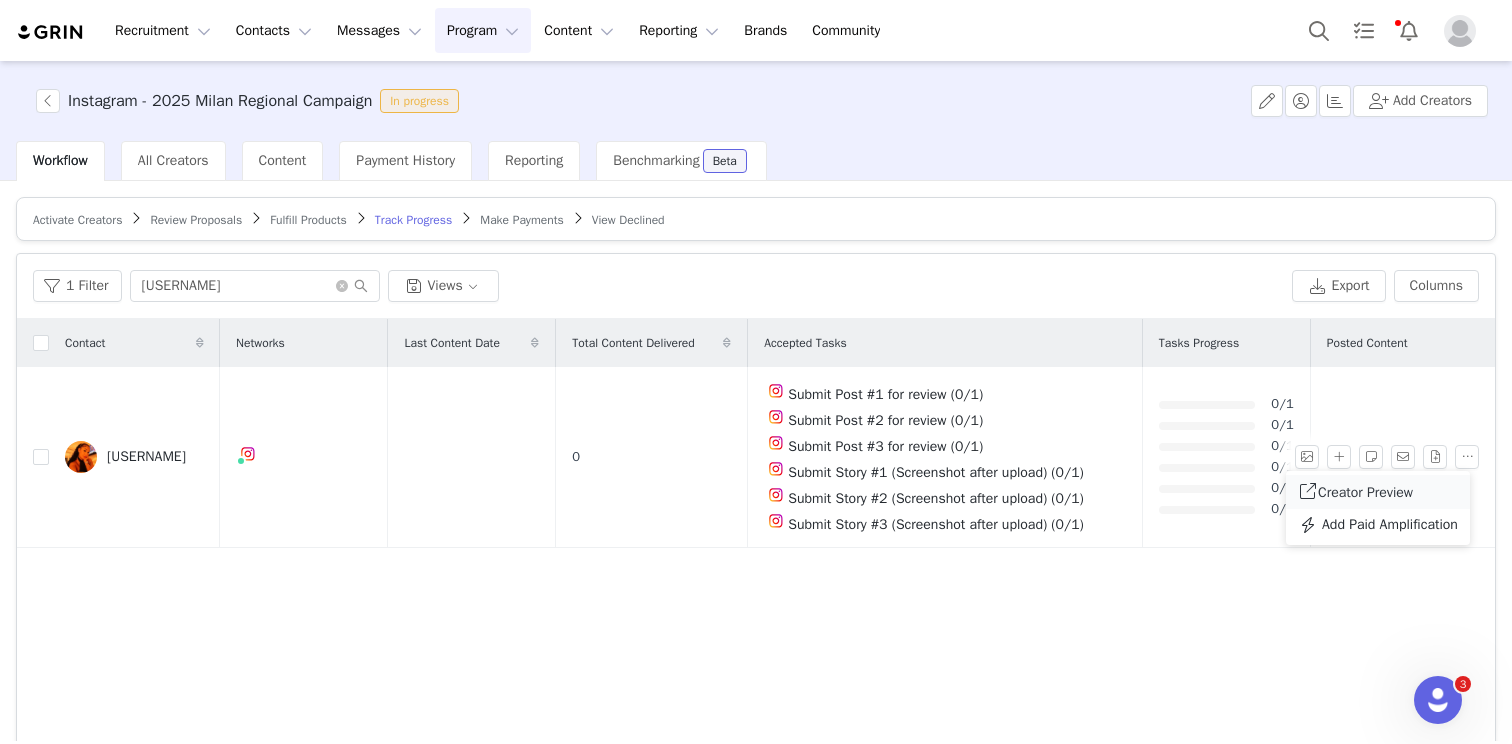 click on "Creator Preview" at bounding box center (1365, 492) 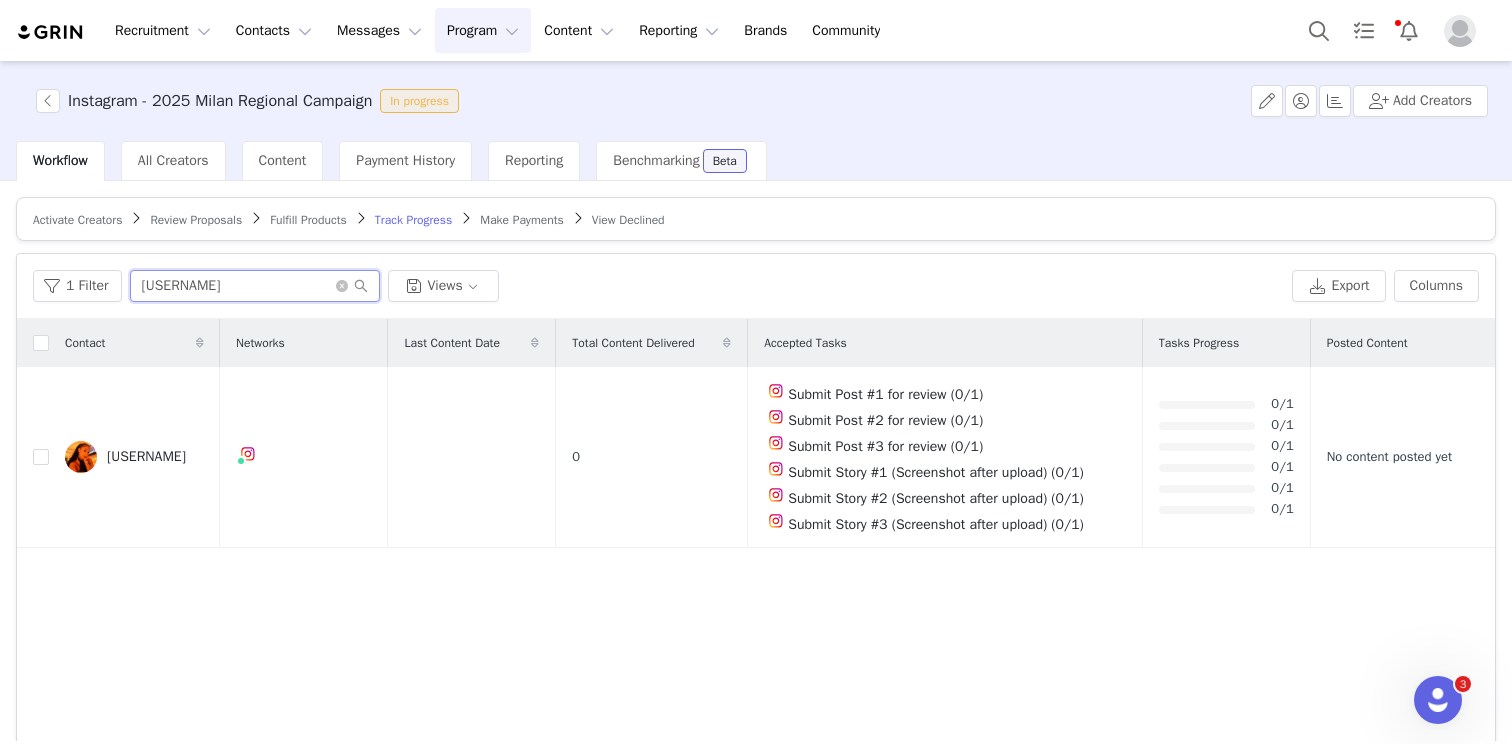 click on "[USERNAME]" at bounding box center [255, 286] 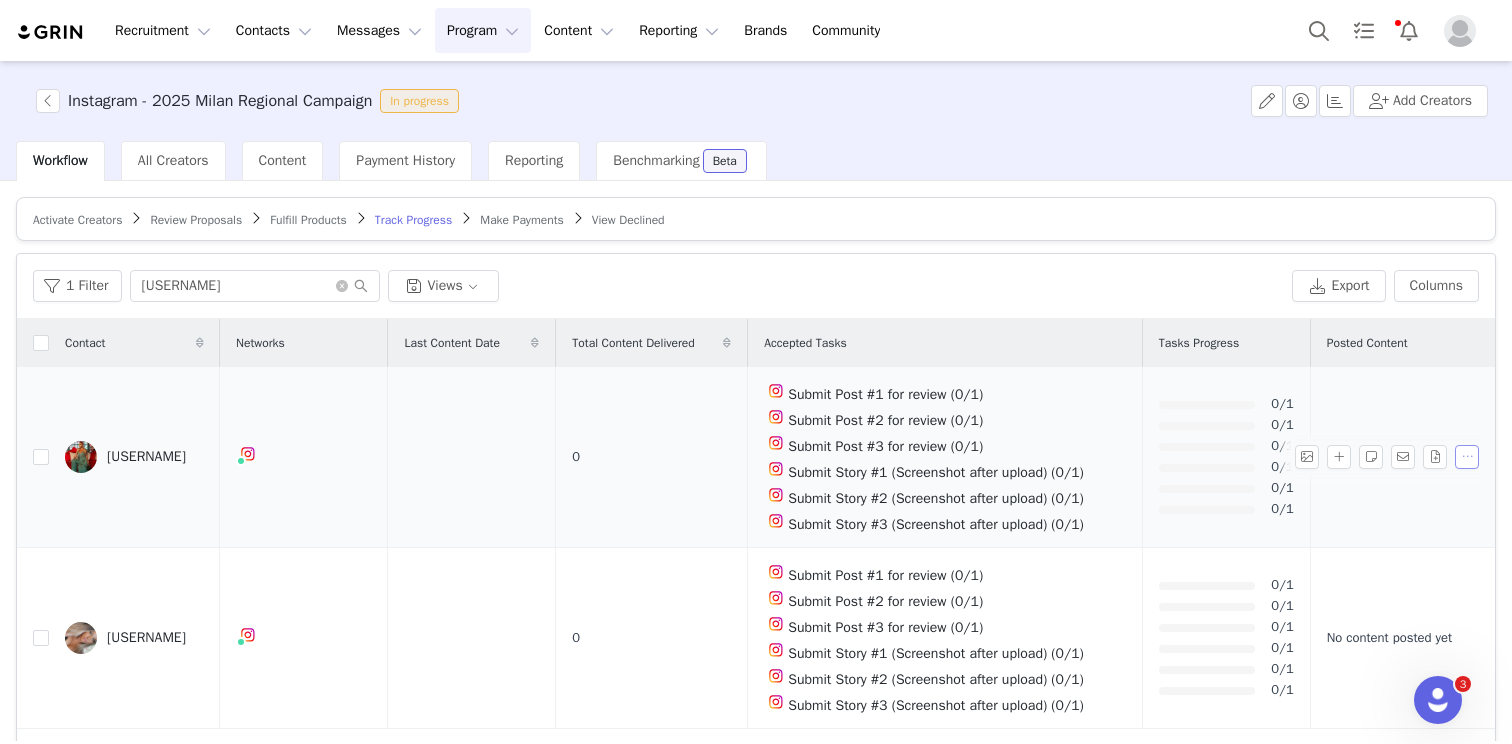 click at bounding box center (1467, 457) 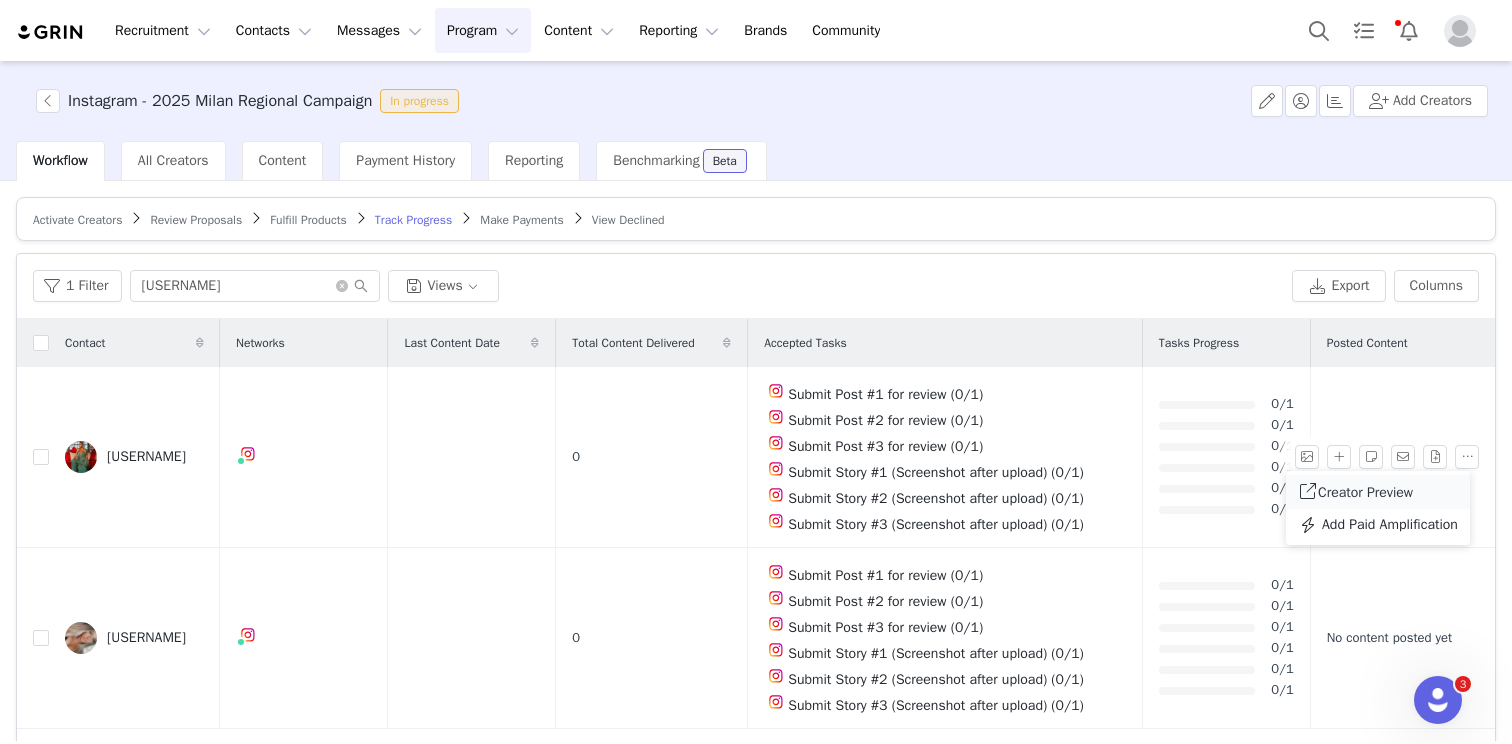 click on "Creator Preview" at bounding box center (1378, 492) 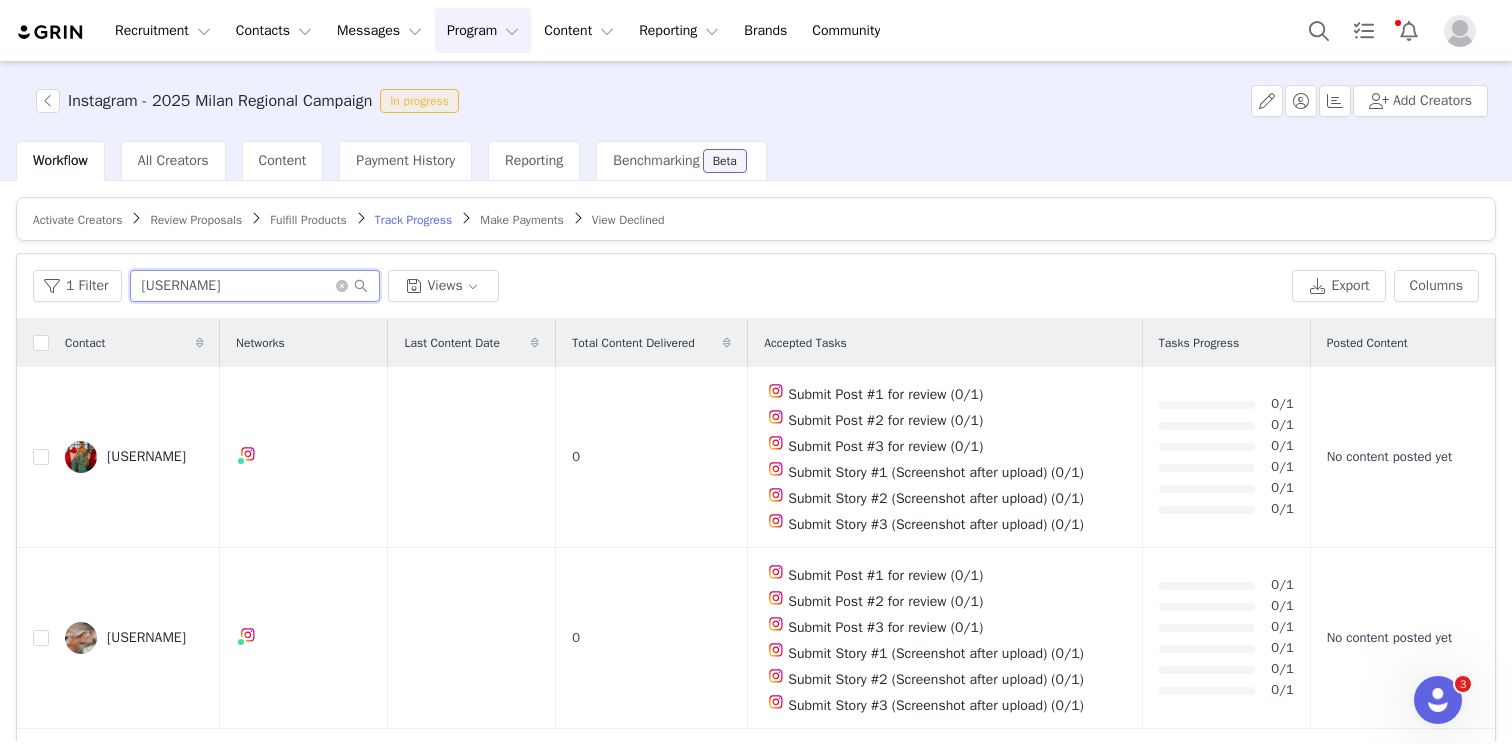 click on "[USERNAME]" at bounding box center (255, 286) 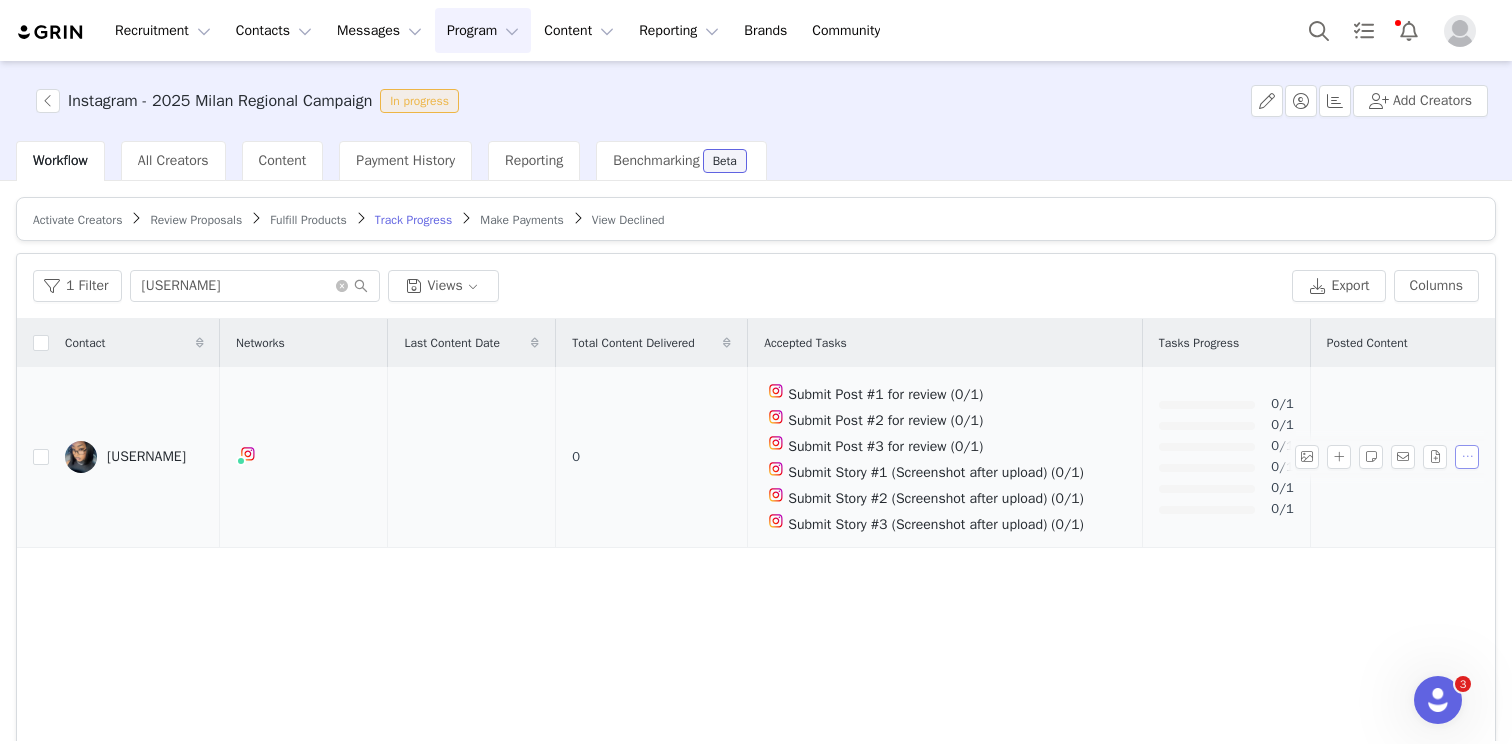 click at bounding box center (1467, 457) 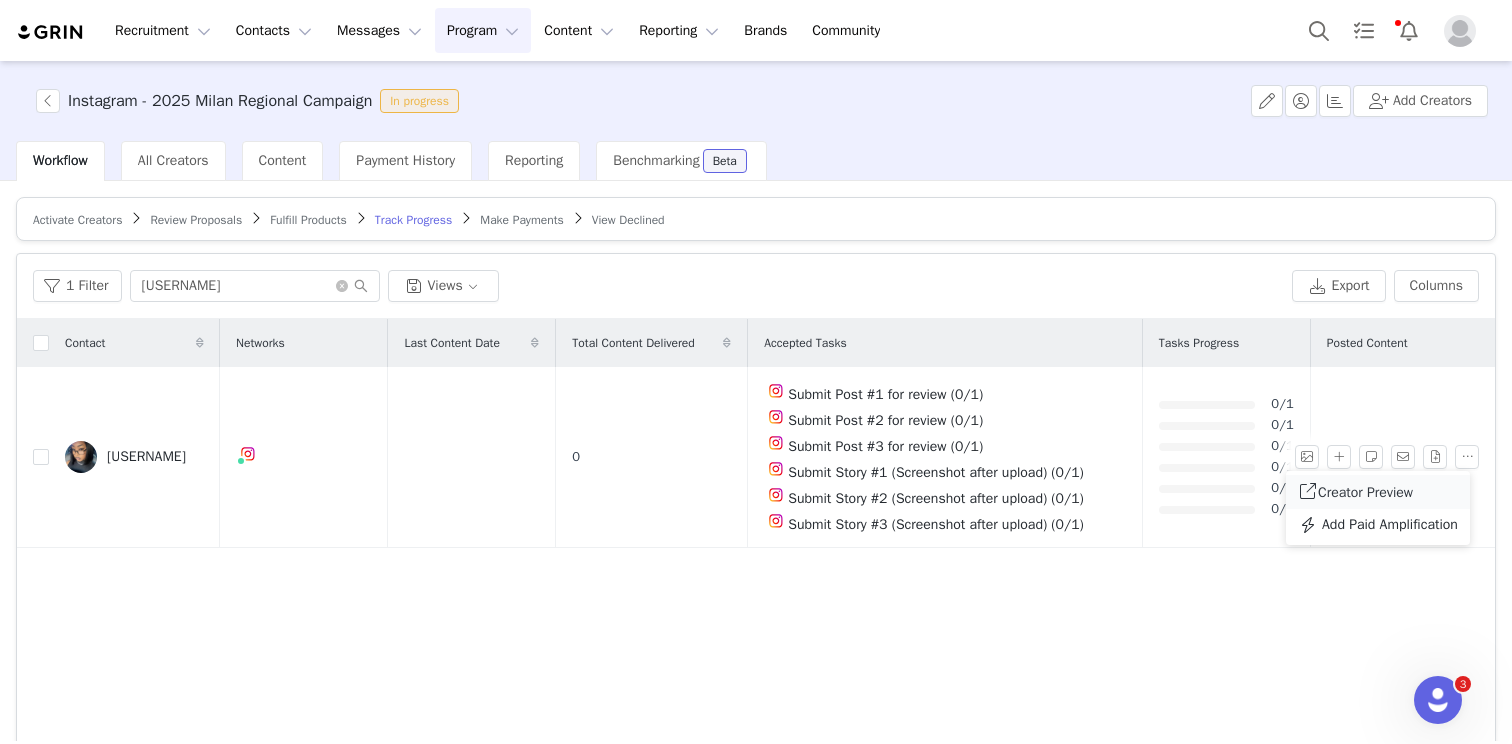 click on "Creator Preview" at bounding box center [1378, 492] 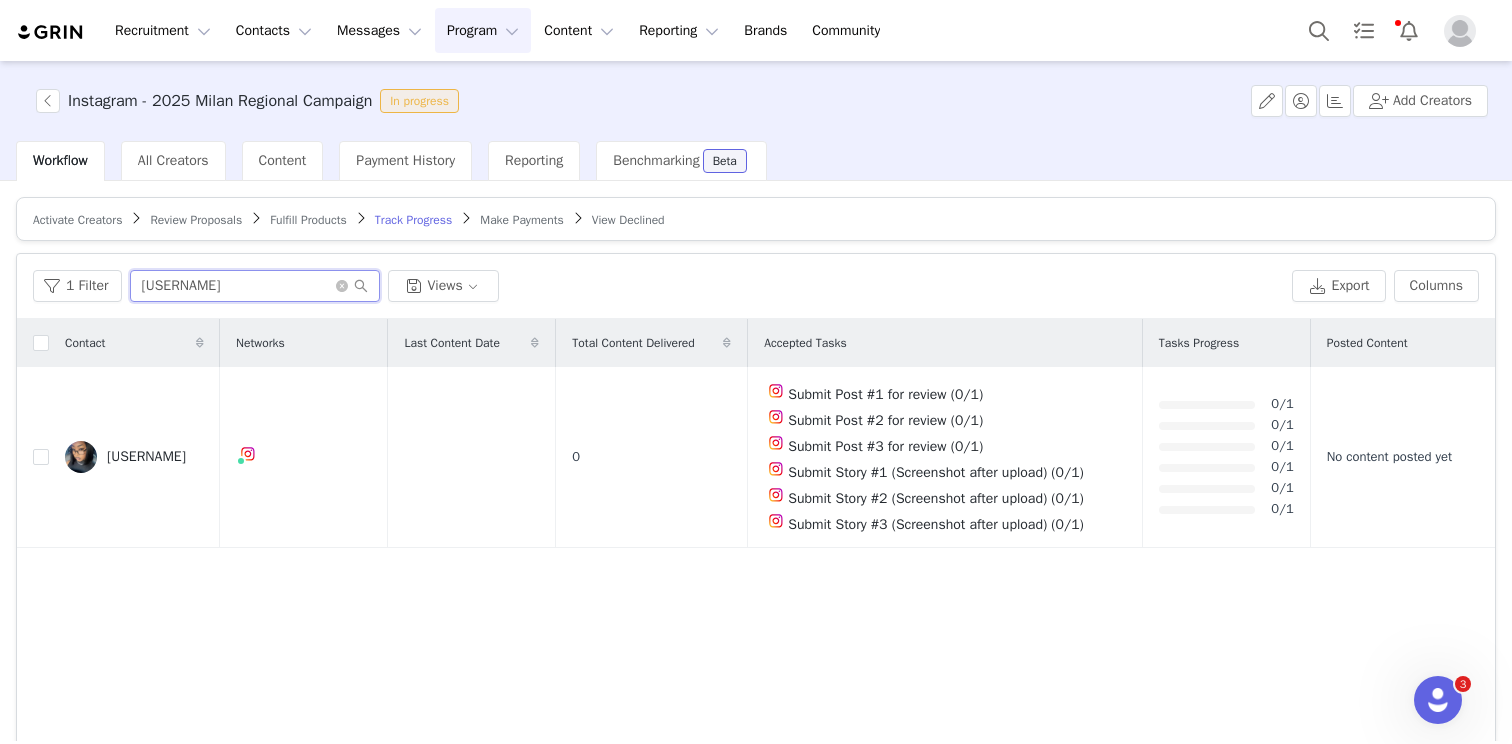 click on "[USERNAME]" at bounding box center (255, 286) 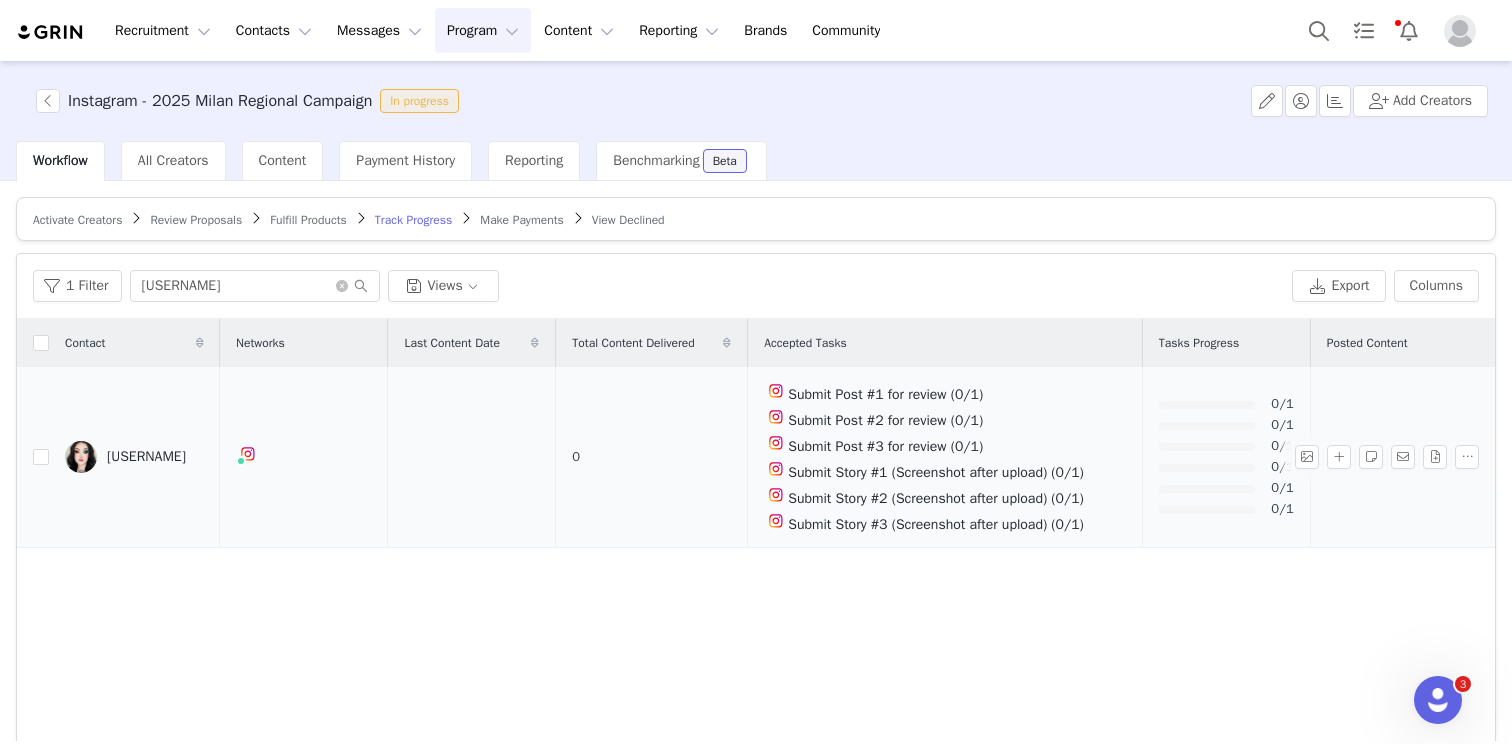 click on "[USERNAME]" at bounding box center (146, 457) 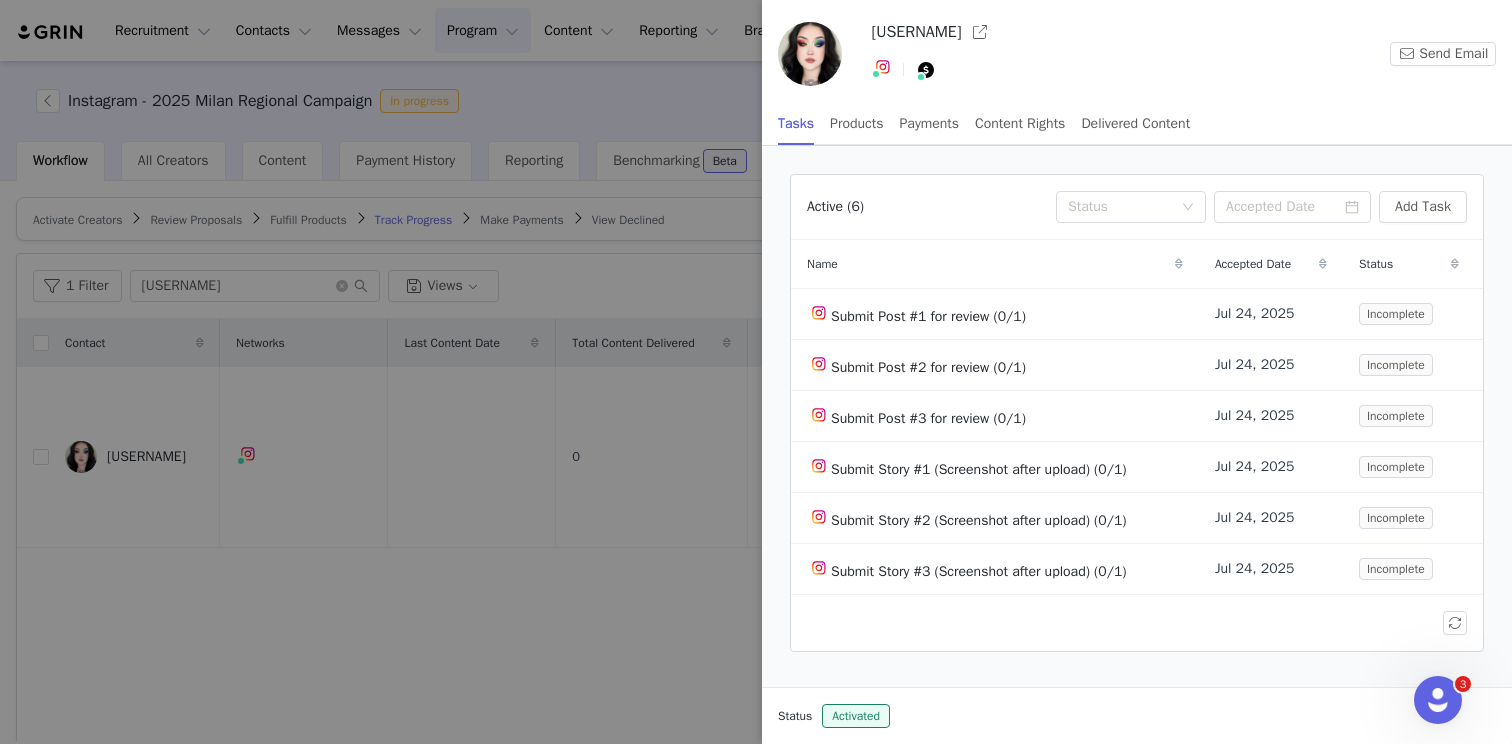 click at bounding box center [756, 372] 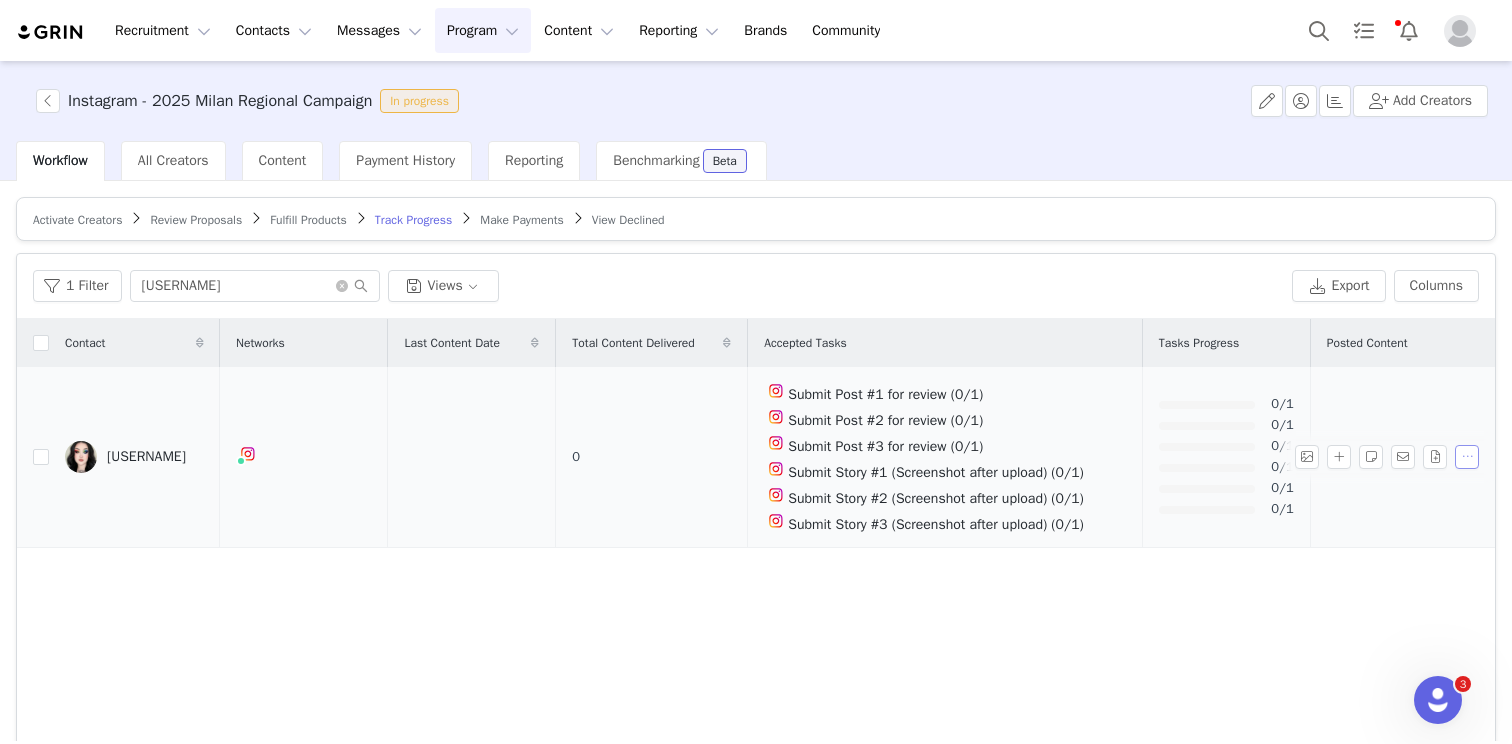 click at bounding box center (1467, 457) 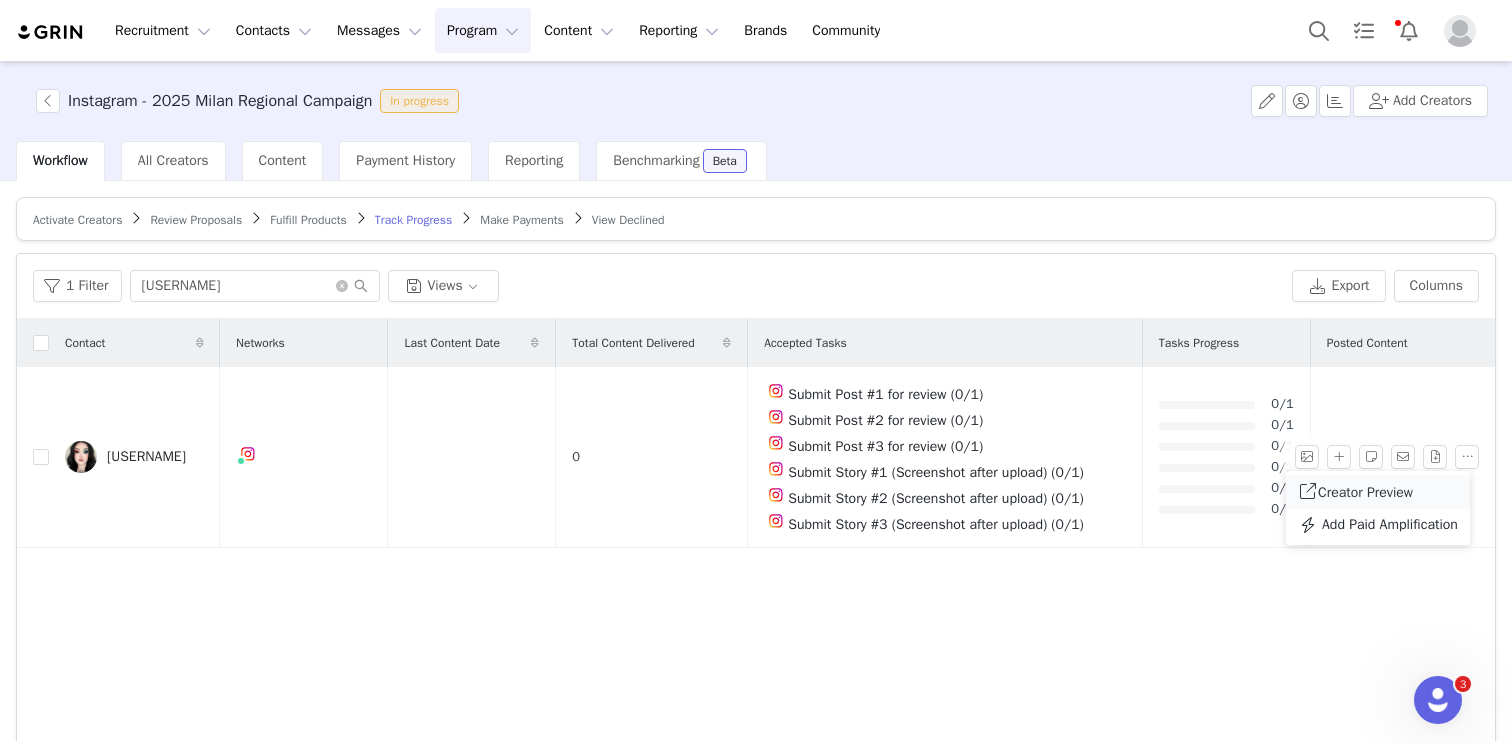 click on "Creator Preview" at bounding box center (1365, 492) 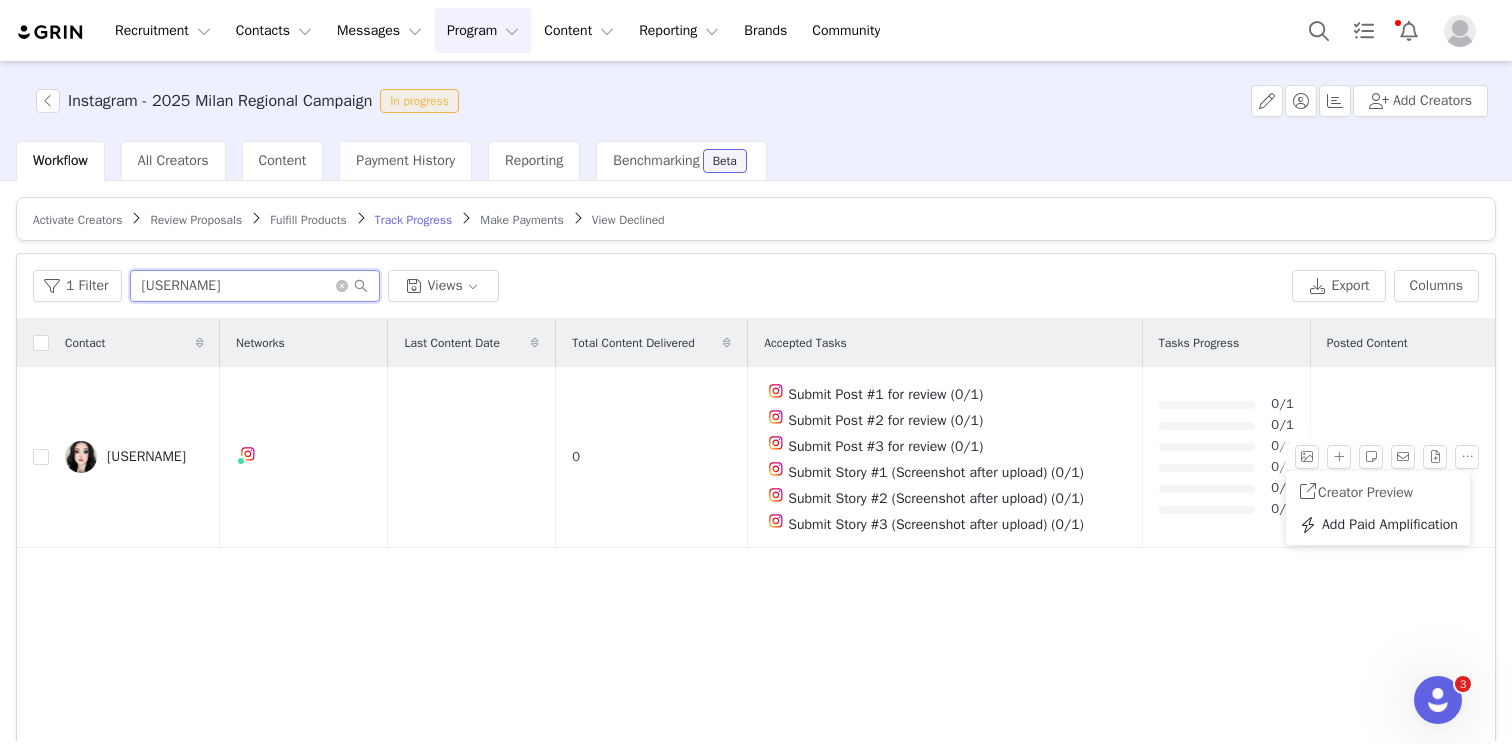 click on "[USERNAME]" at bounding box center [255, 286] 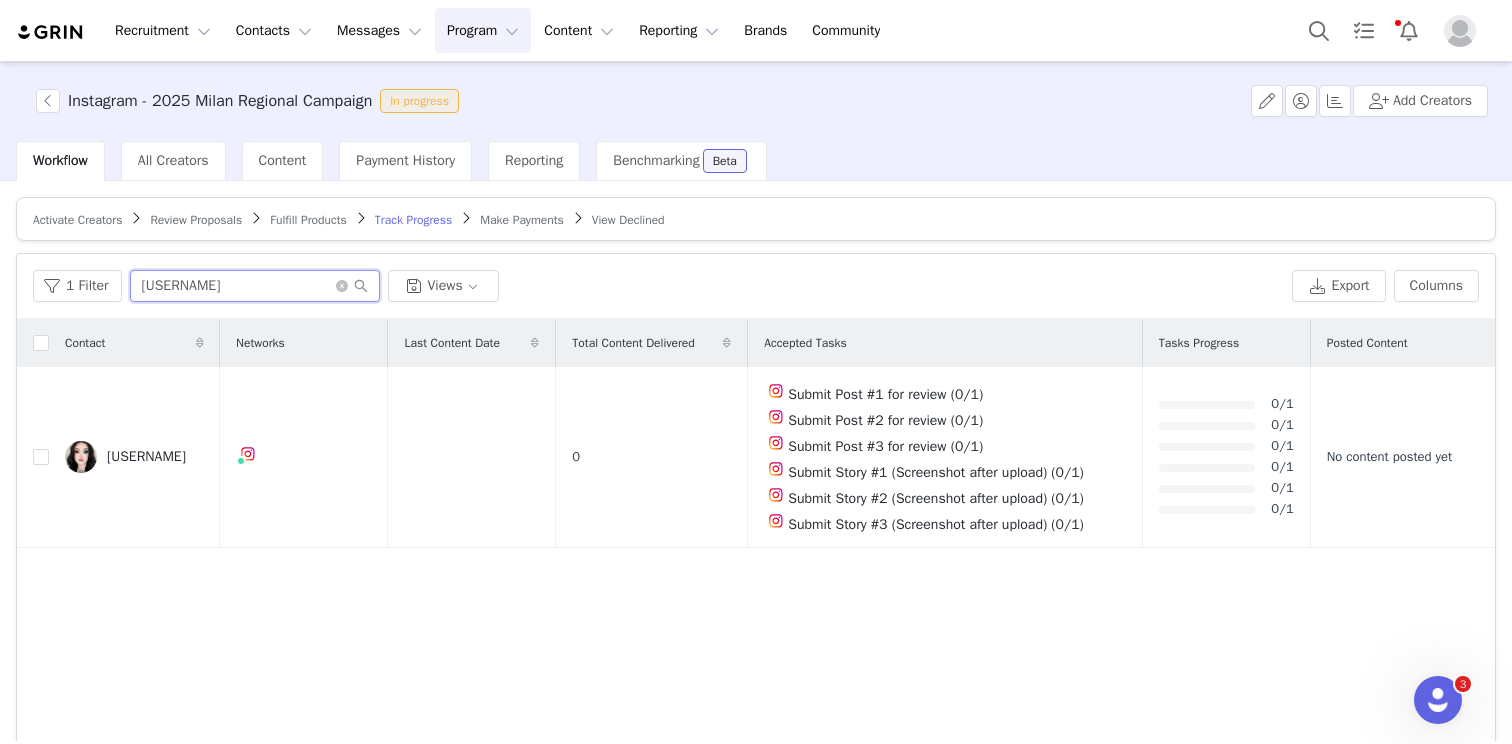 click on "[USERNAME]" at bounding box center (255, 286) 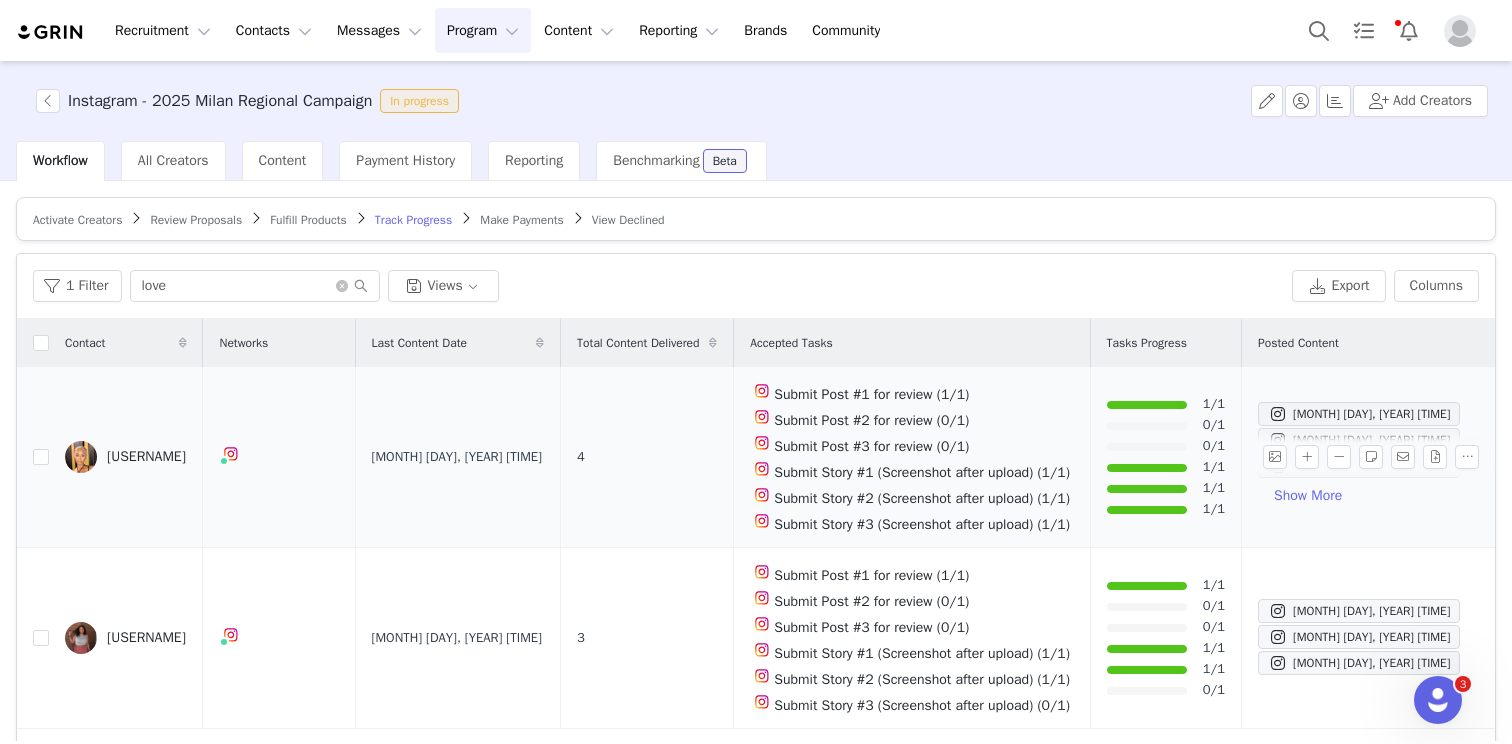 click at bounding box center [1375, 457] 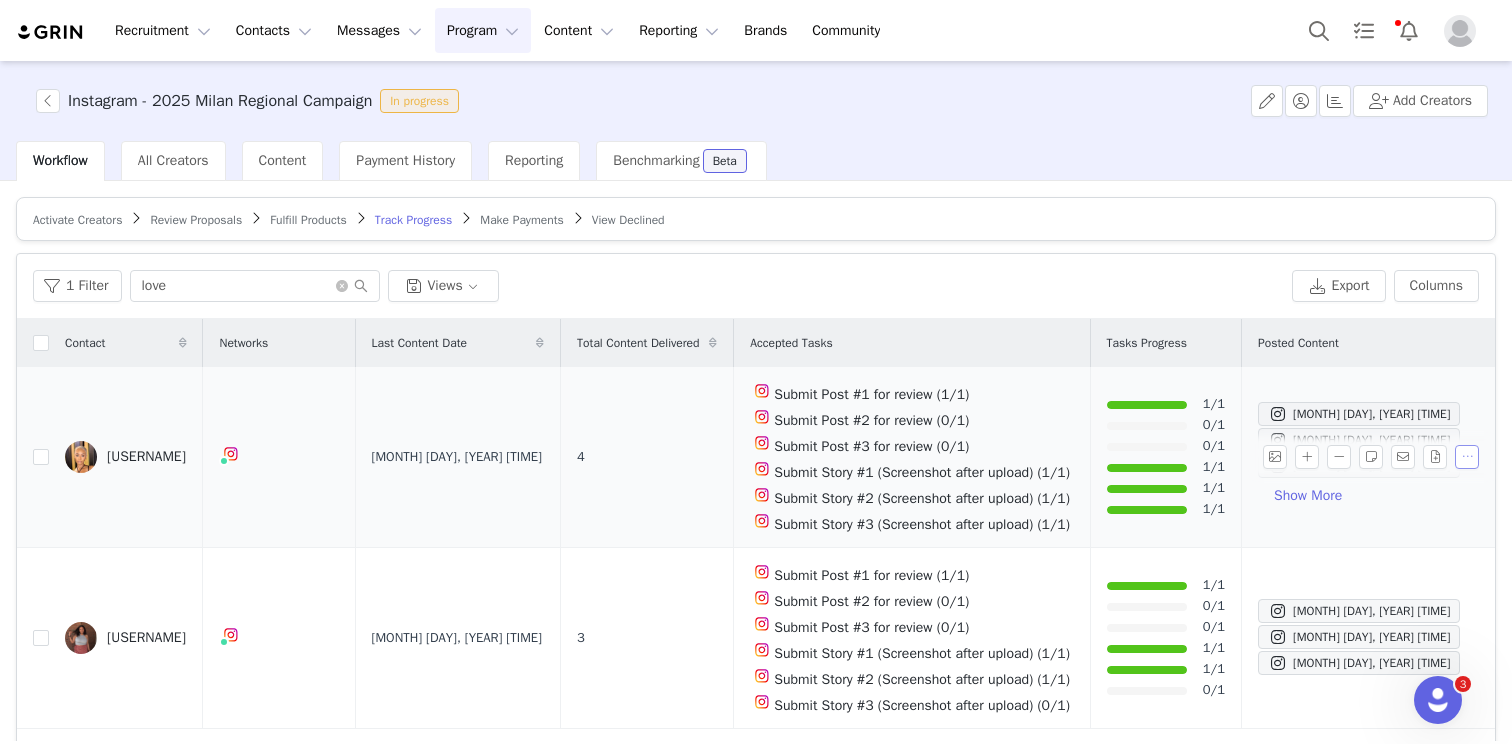 click at bounding box center [1467, 457] 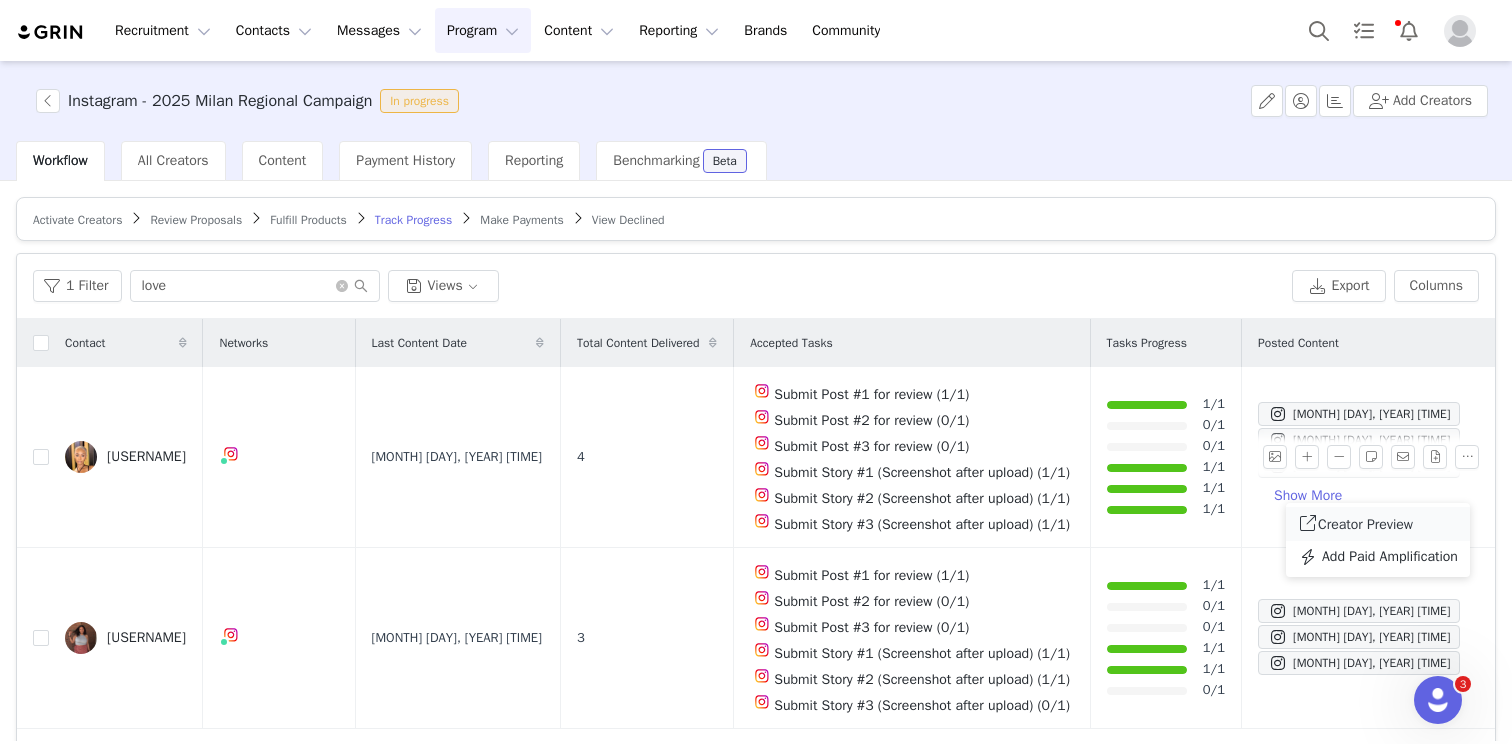 click on "Creator Preview" at bounding box center [1378, 524] 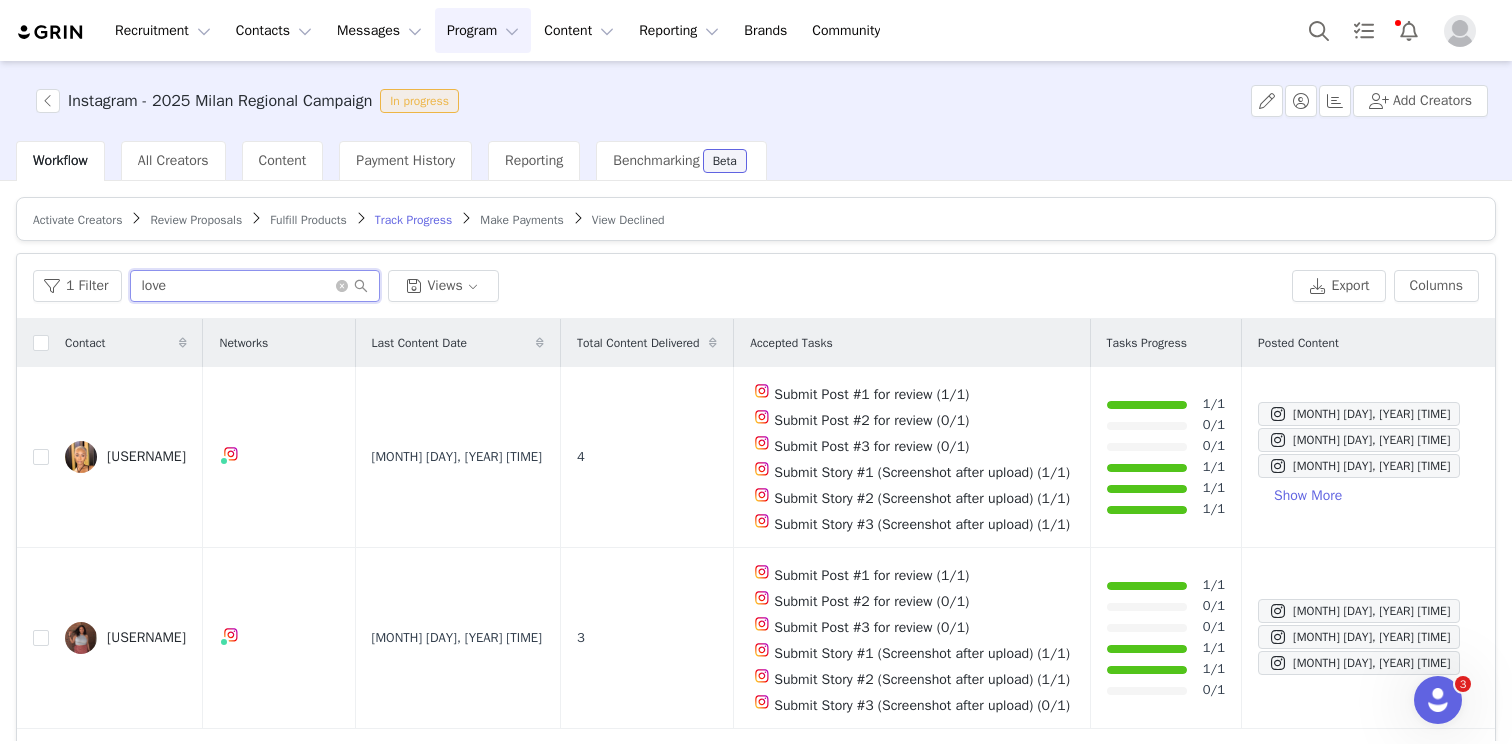 click on "love" at bounding box center (255, 286) 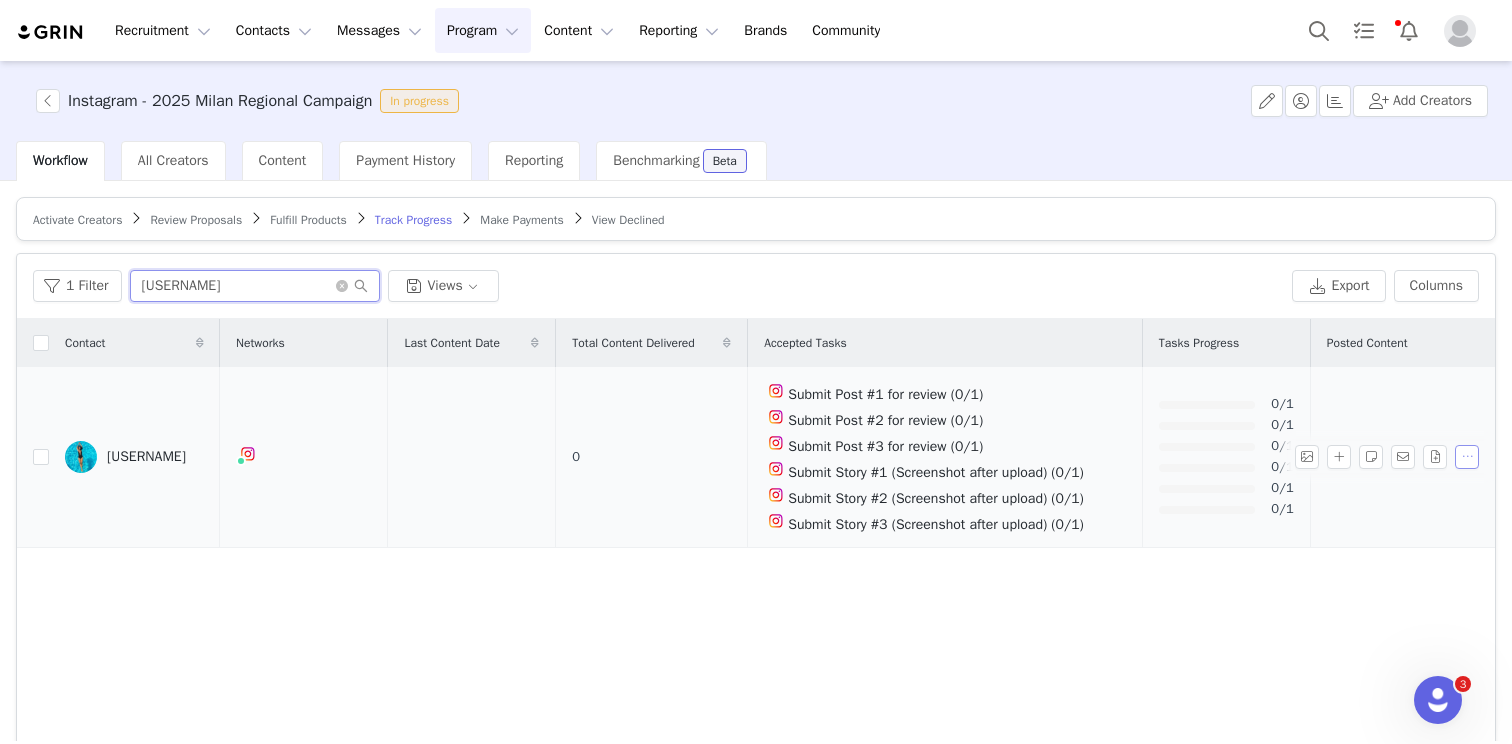 type on "[USERNAME]" 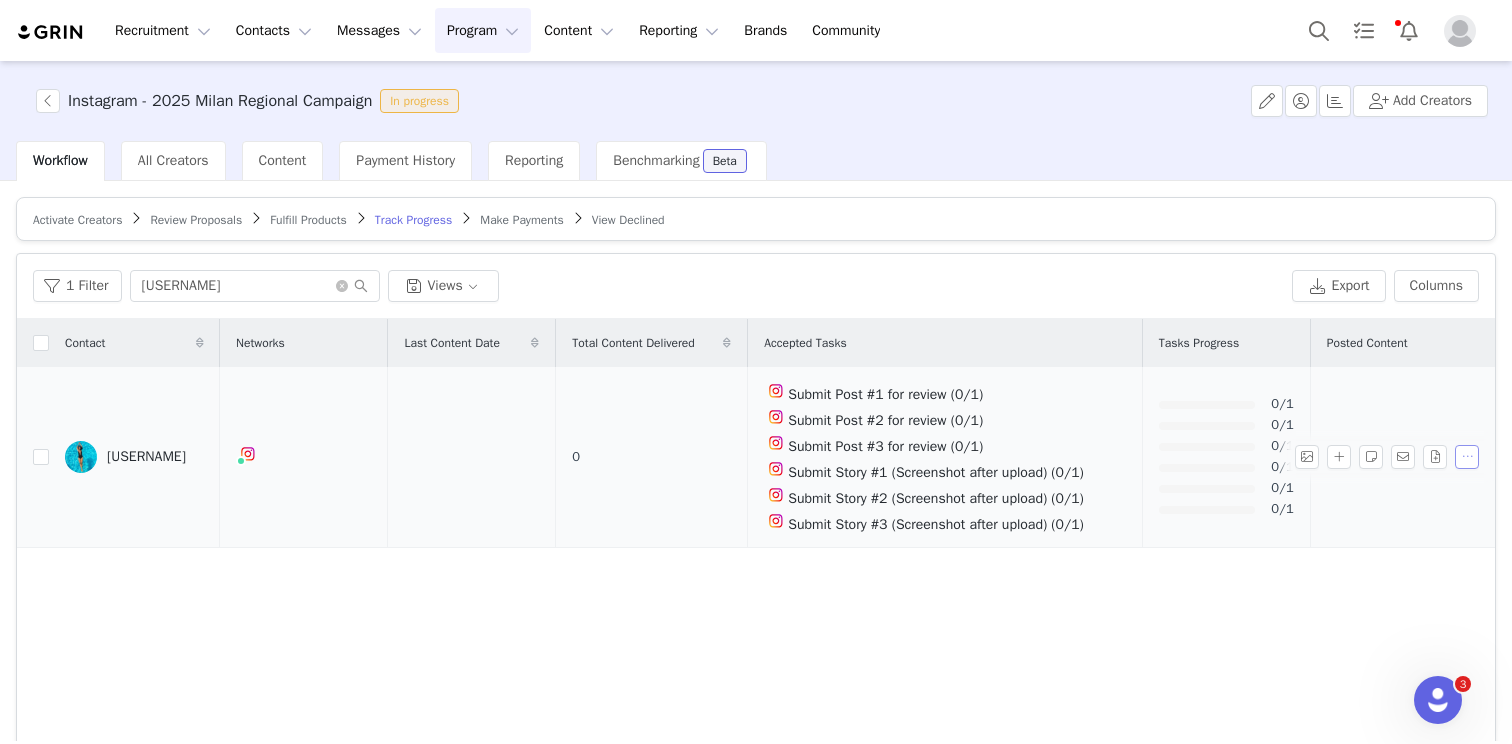 click at bounding box center (1467, 457) 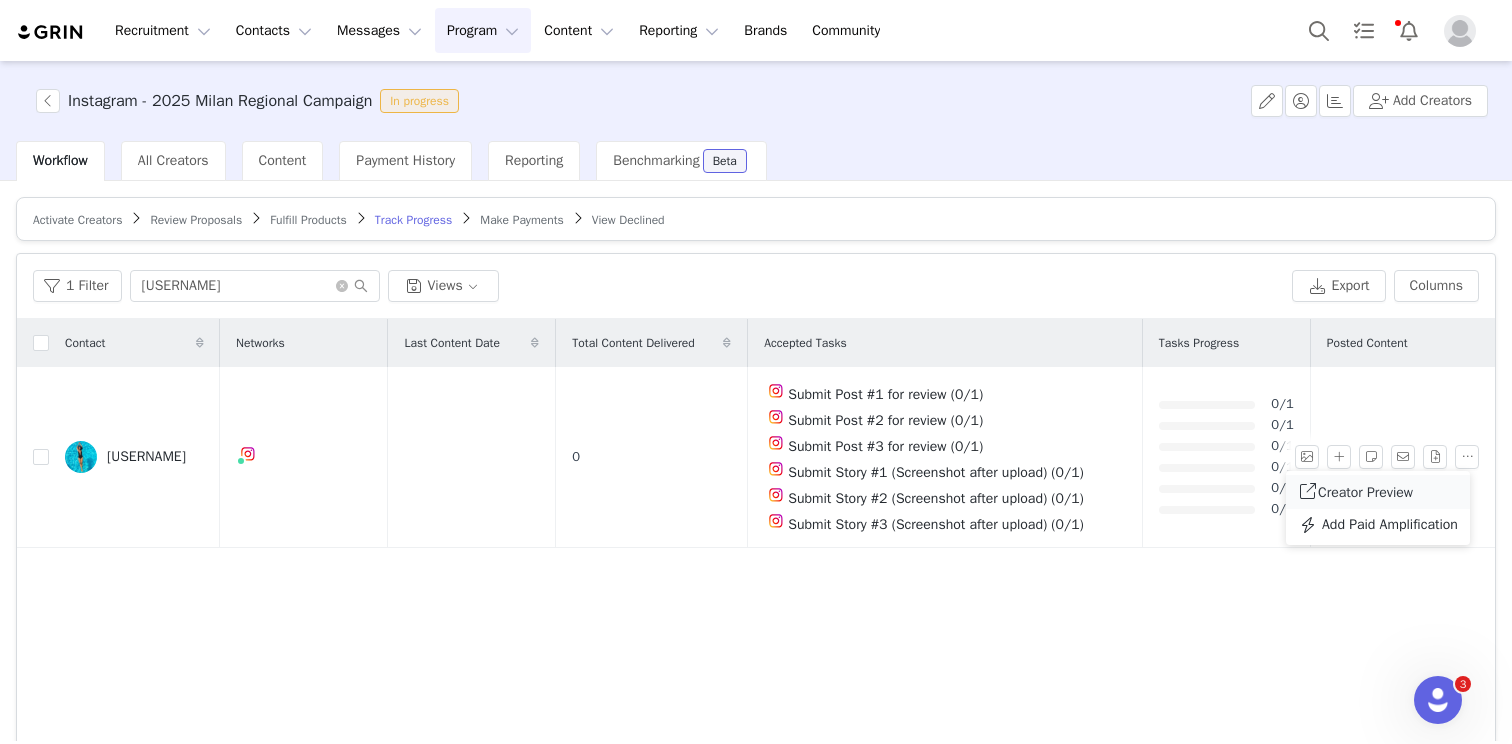 click on "Creator Preview" at bounding box center [1378, 492] 